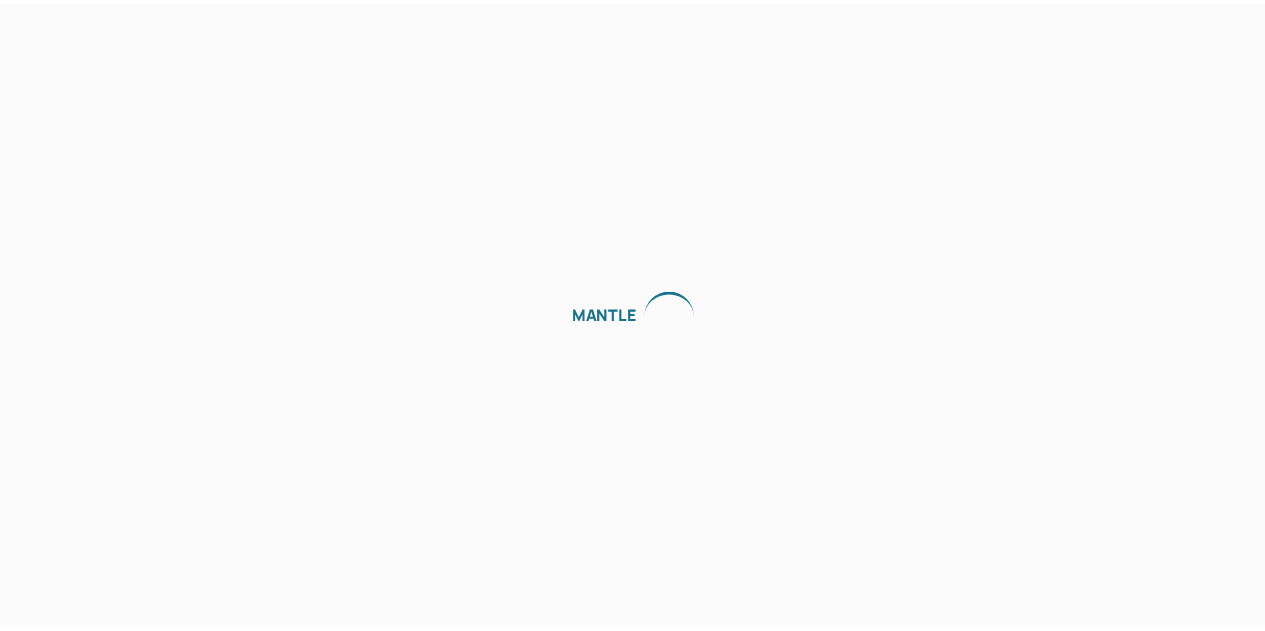 scroll, scrollTop: 0, scrollLeft: 0, axis: both 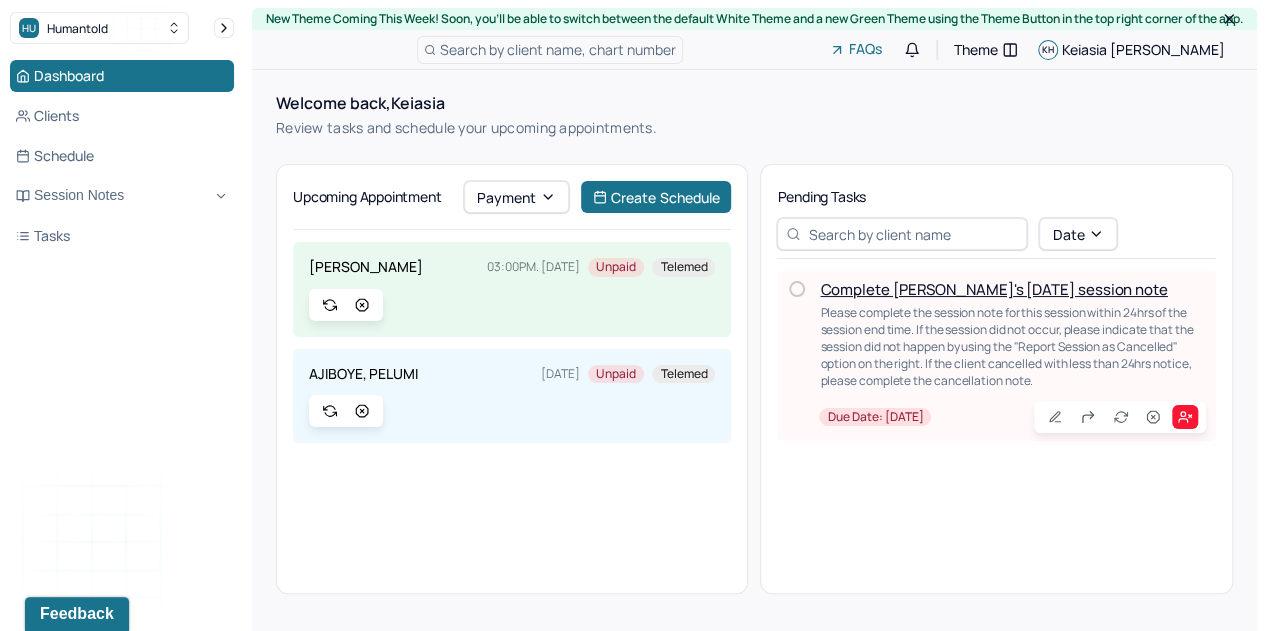 click on "Complete [PERSON_NAME]'s [DATE] session note" at bounding box center [993, 289] 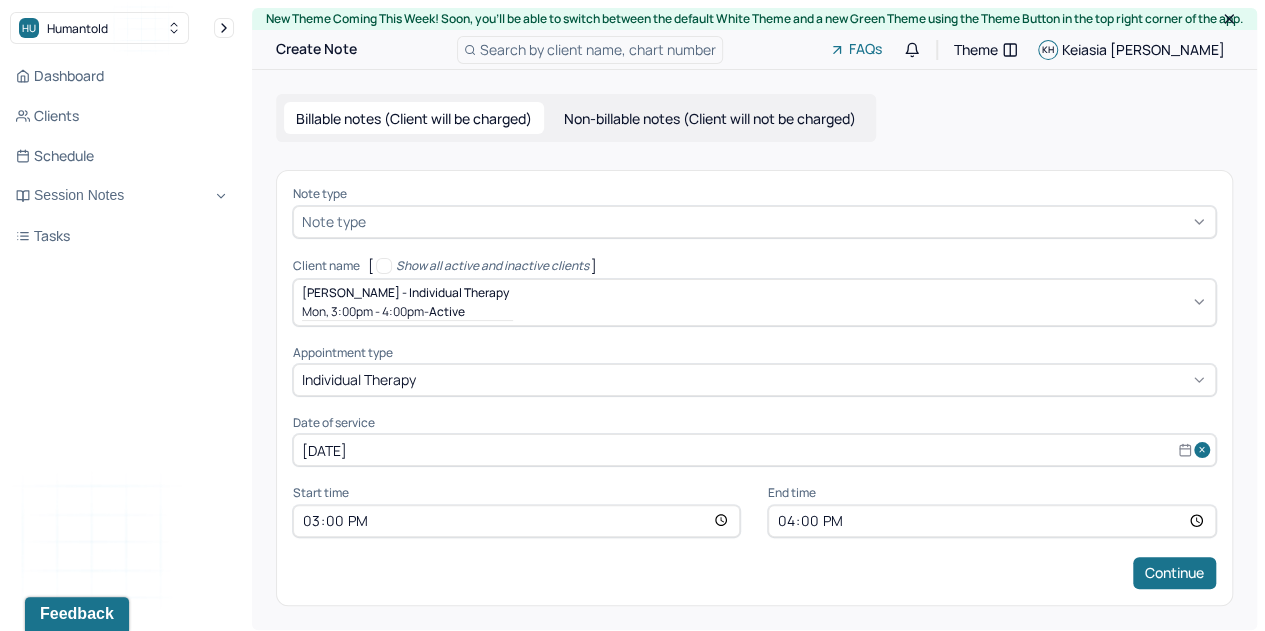 click at bounding box center (788, 221) 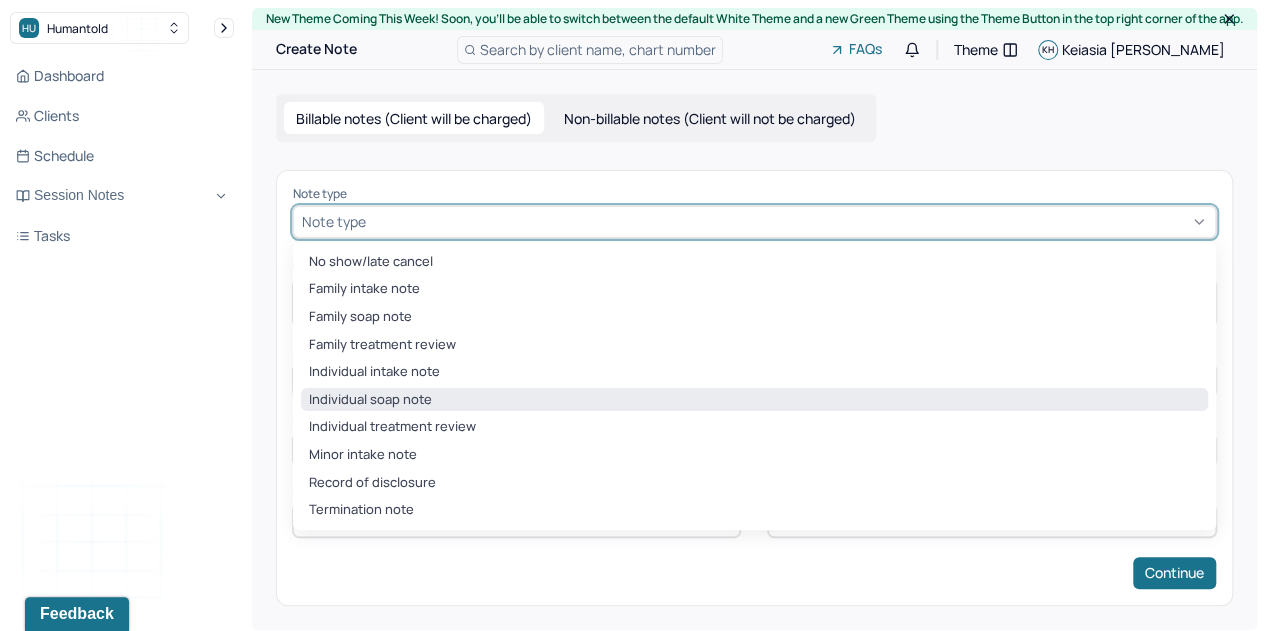click on "Individual soap note" at bounding box center (754, 400) 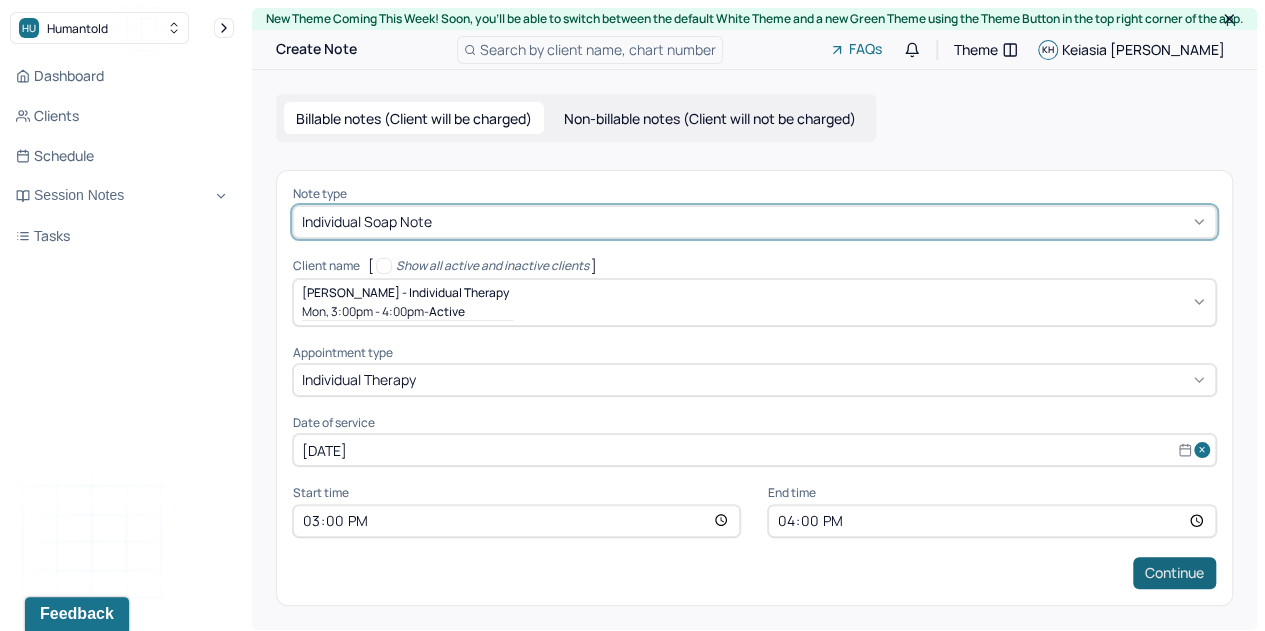 click on "Continue" at bounding box center [1174, 573] 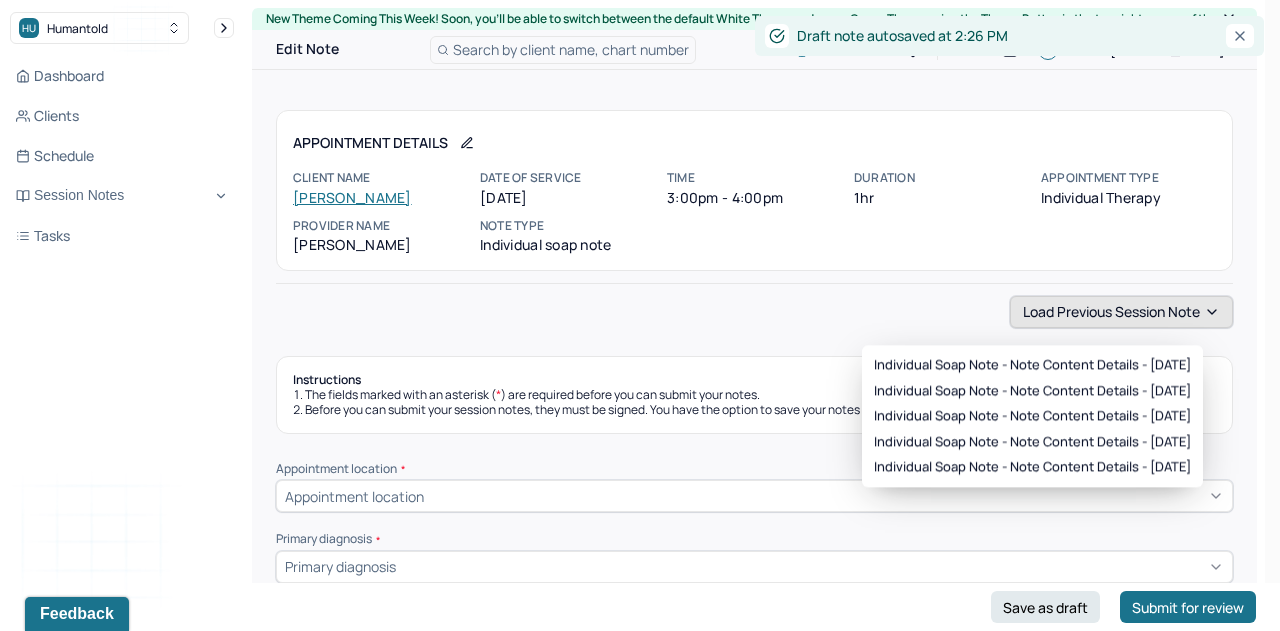 click on "Load previous session note" at bounding box center [1121, 312] 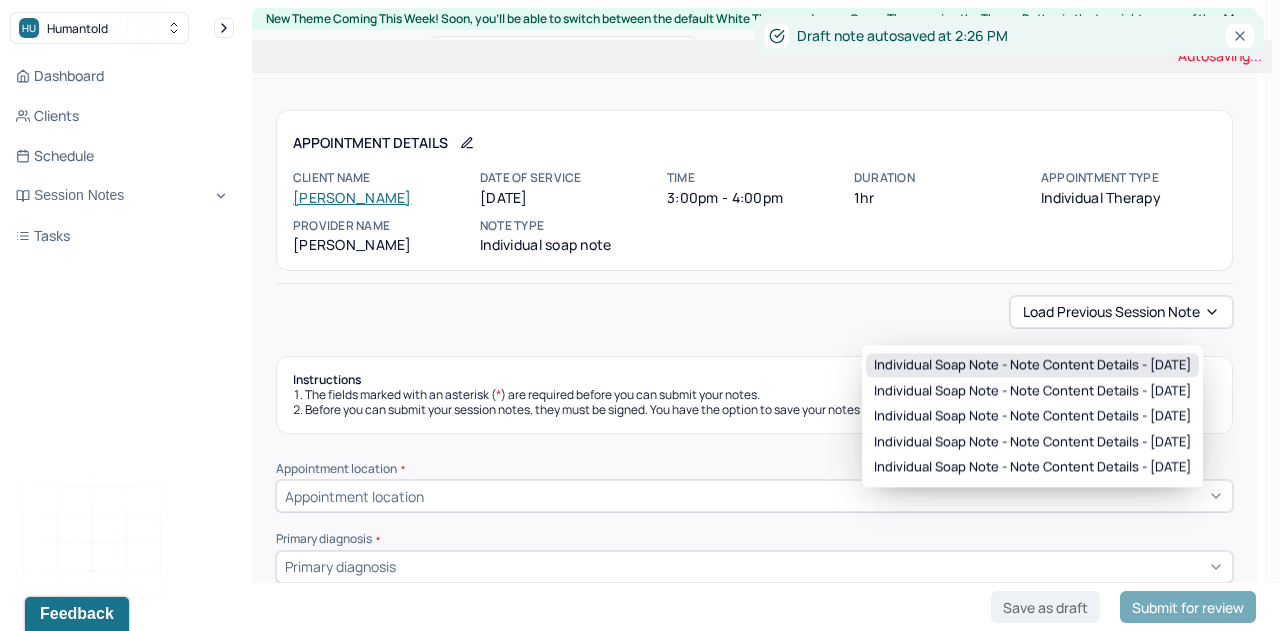 click on "Individual soap note   - Note content Details -   [DATE]" at bounding box center [1032, 365] 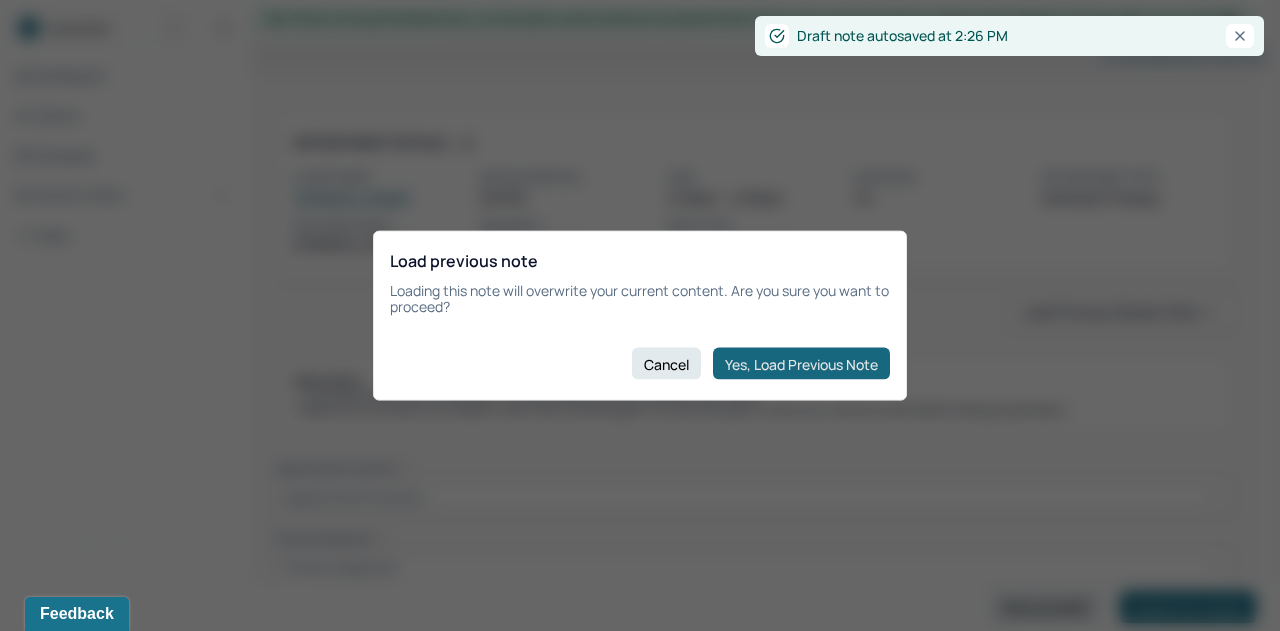 click on "Yes, Load Previous Note" at bounding box center [801, 364] 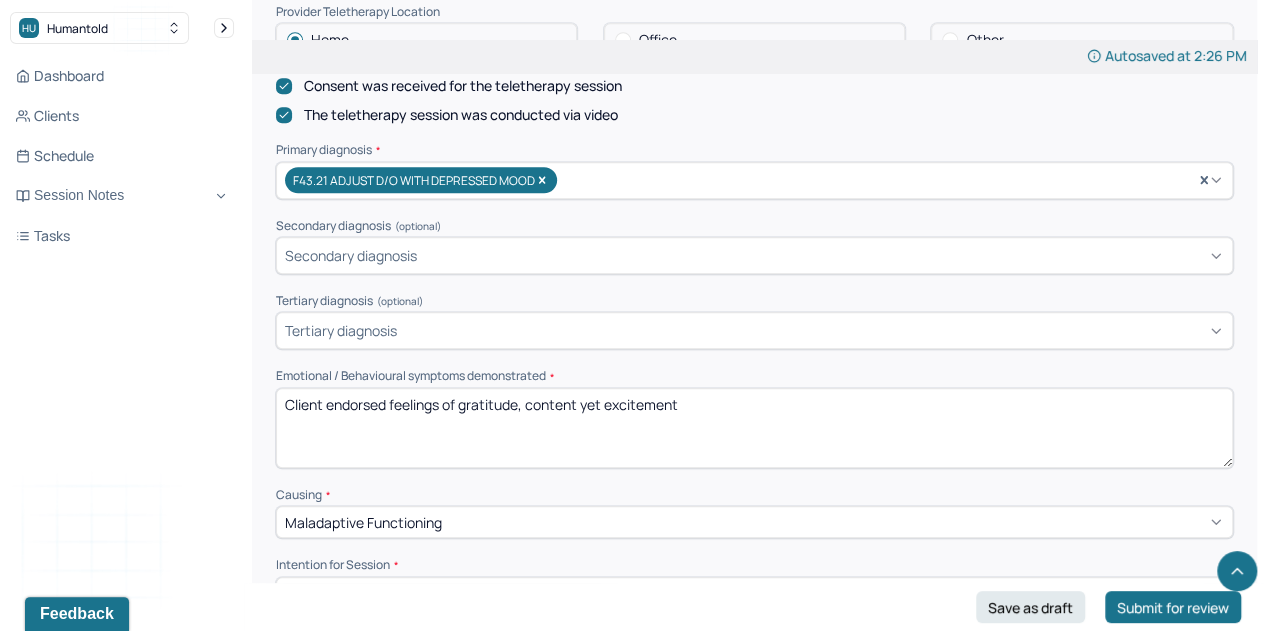scroll, scrollTop: 701, scrollLeft: 0, axis: vertical 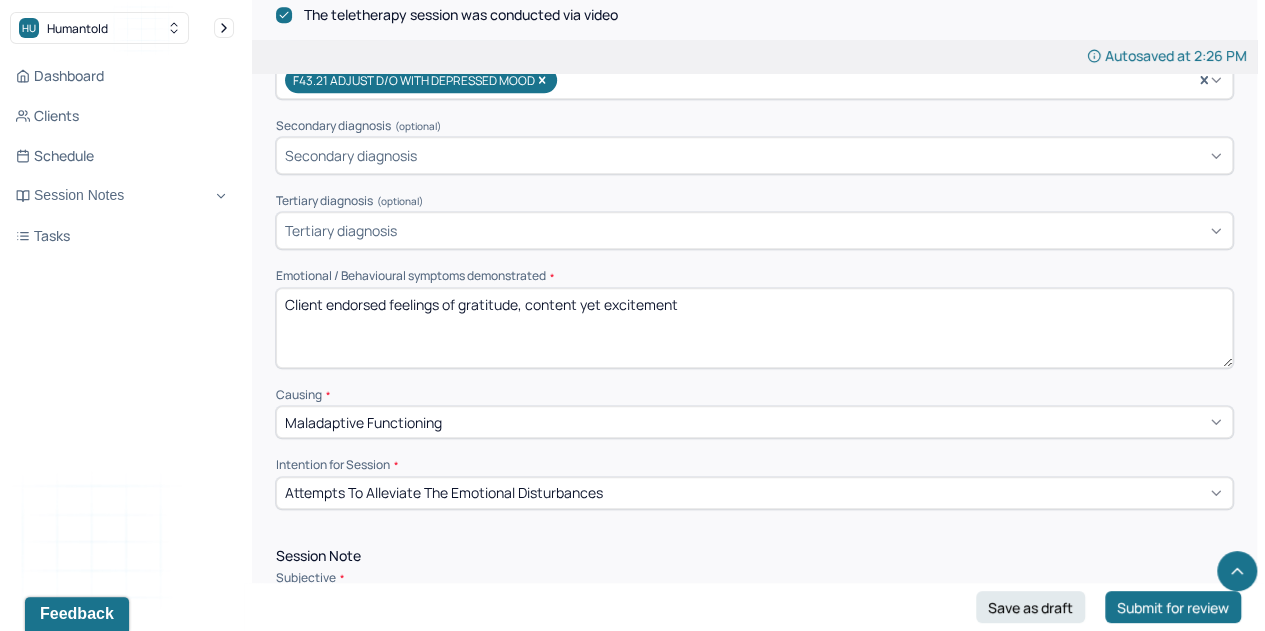 drag, startPoint x: 730, startPoint y: 329, endPoint x: 461, endPoint y: 311, distance: 269.60156 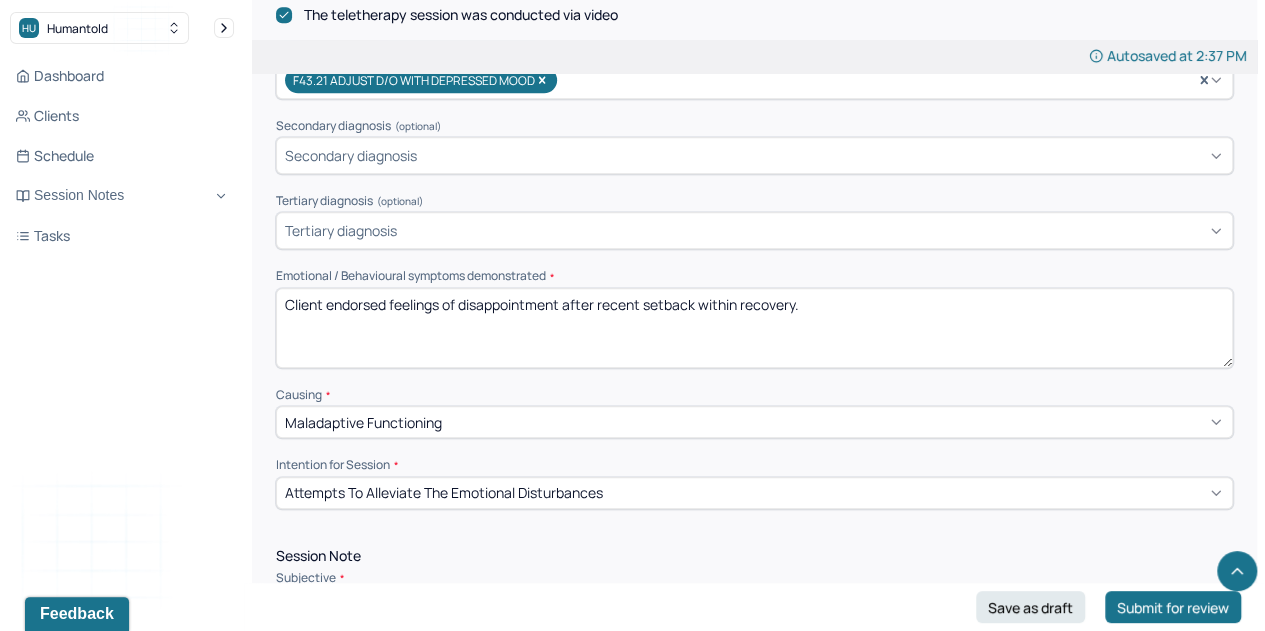 type on "Client endorsed feelings of disappointment after recent setback within recovery." 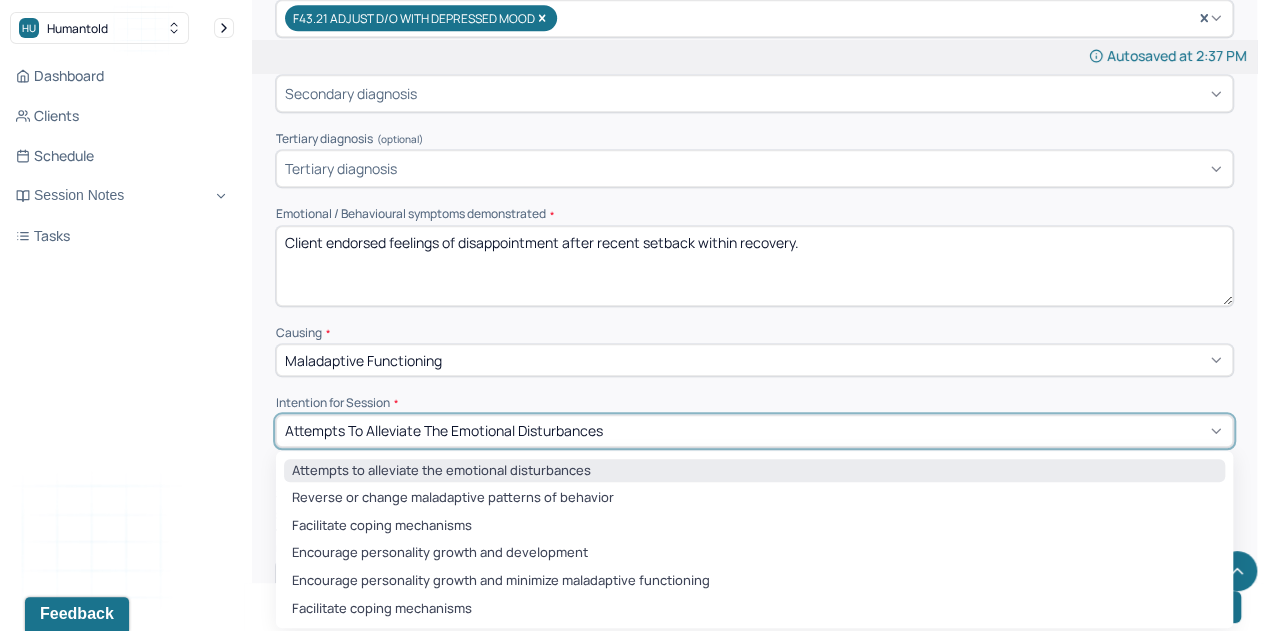 click on "6 results available. Use Up and Down to choose options, press Enter to select the currently focused option, press Escape to exit the menu, press Tab to select the option and exit the menu. Attempts to alleviate the emotional disturbances Attempts to alleviate the emotional disturbances Reverse or change maladaptive patterns of behavior Facilitate coping mechanisms Encourage personality growth and development Encourage personality growth and minimize maladaptive functioning Facilitate coping mechanisms" at bounding box center (754, 431) 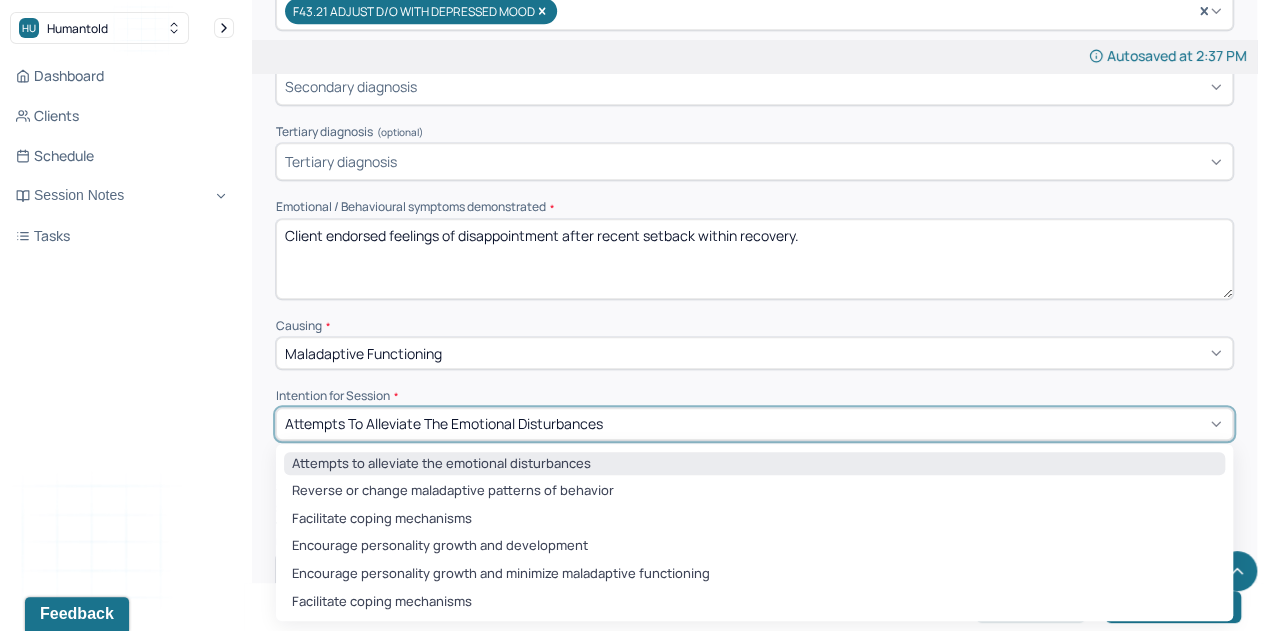scroll, scrollTop: 776, scrollLeft: 0, axis: vertical 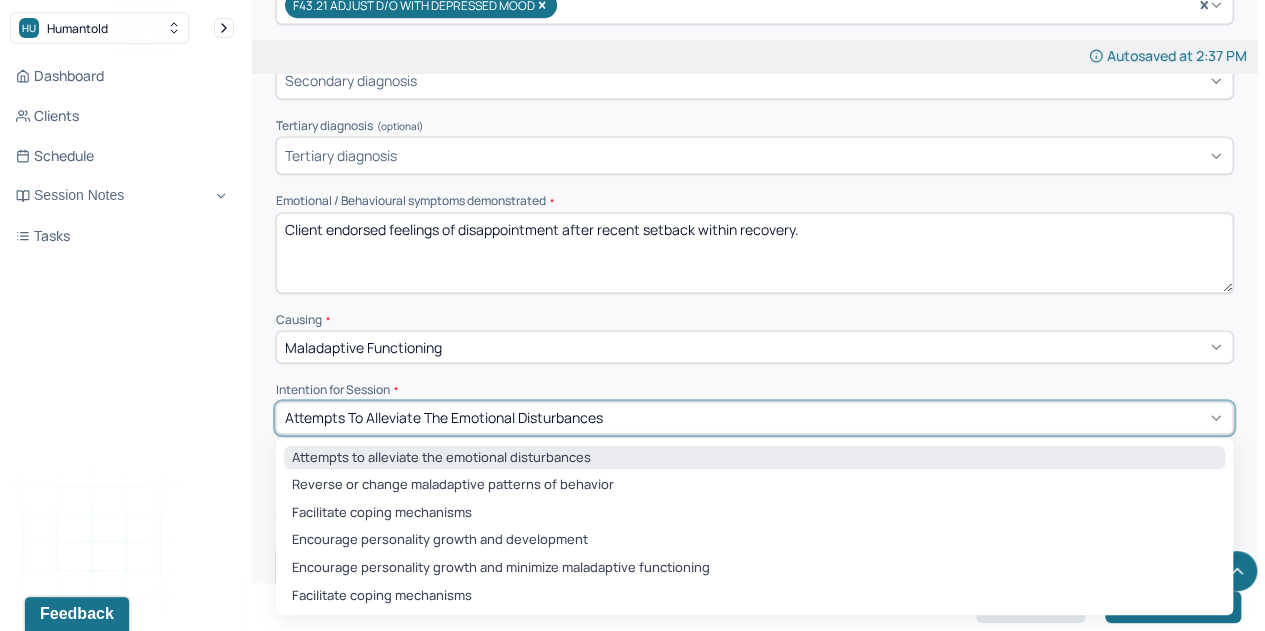 click on "Reverse or change maladaptive patterns of behavior" at bounding box center (754, 485) 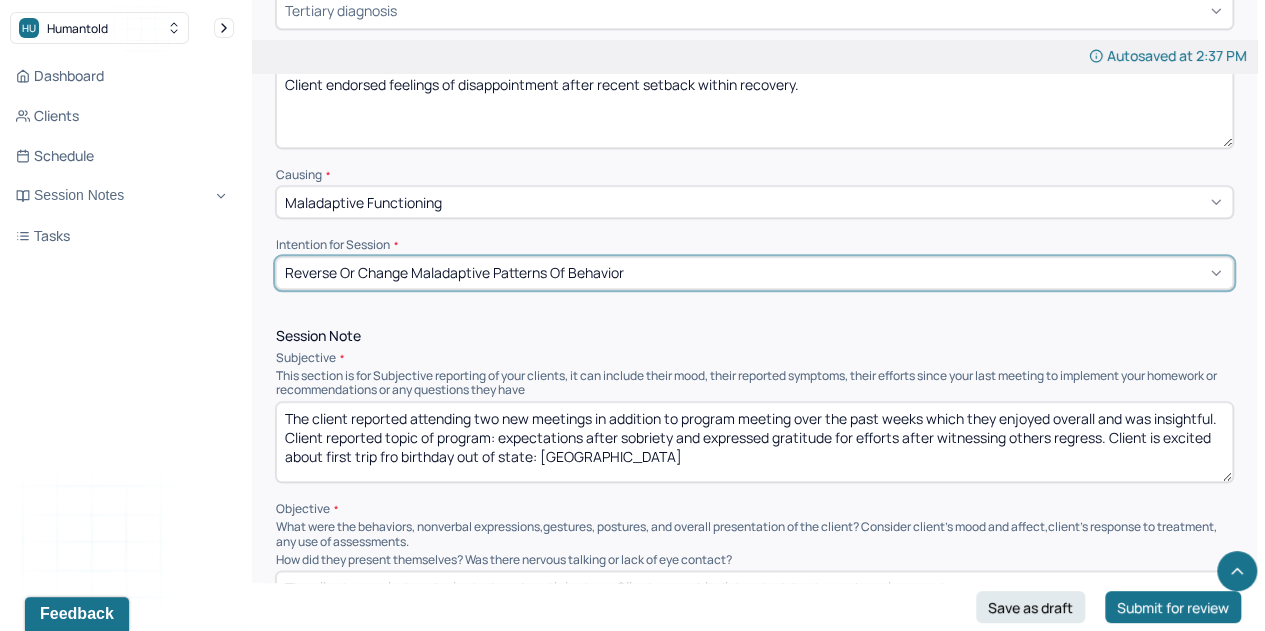 scroll, scrollTop: 922, scrollLeft: 0, axis: vertical 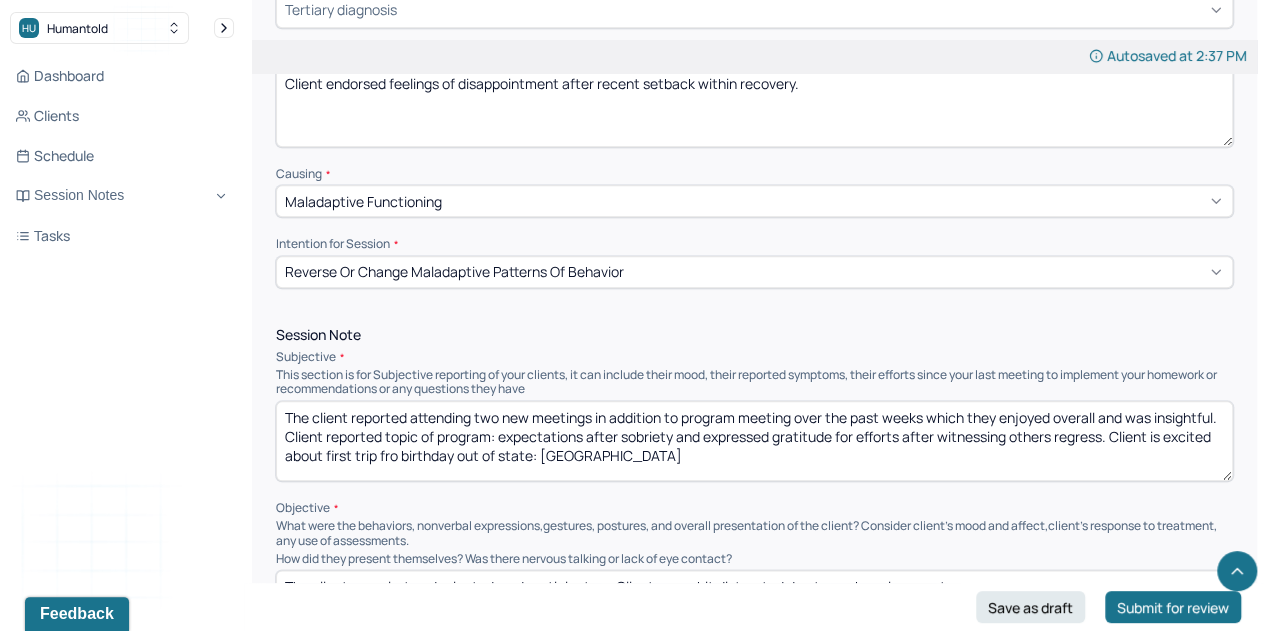 drag, startPoint x: 407, startPoint y: 423, endPoint x: 843, endPoint y: 489, distance: 440.96713 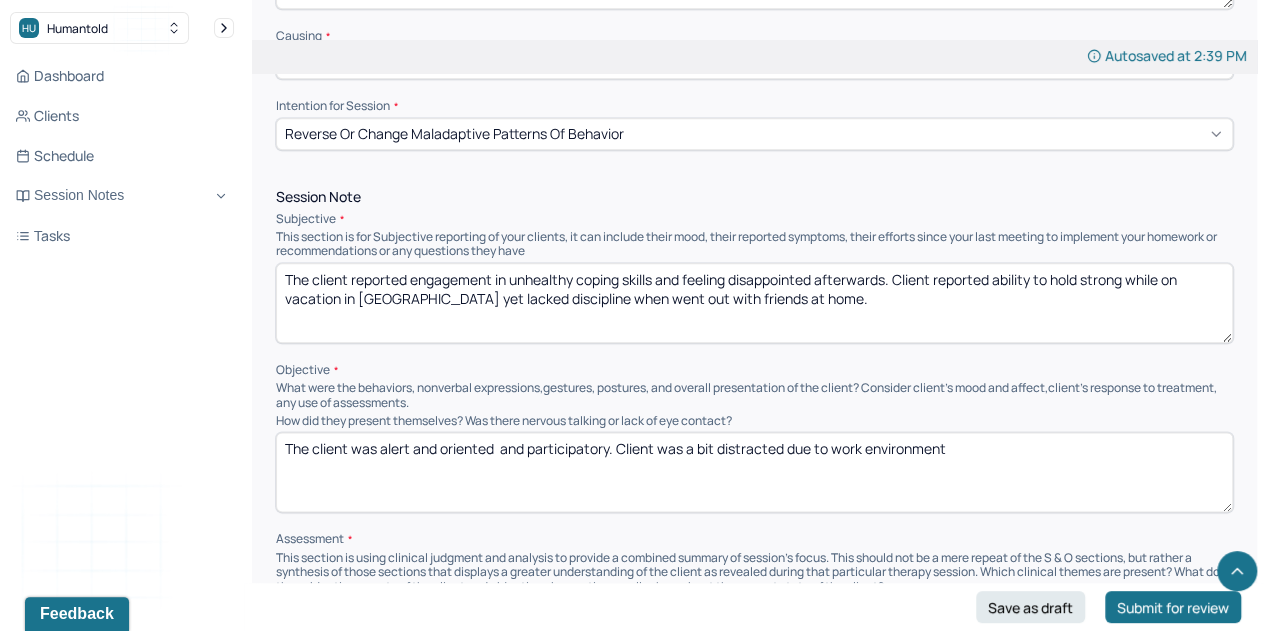 scroll, scrollTop: 1061, scrollLeft: 0, axis: vertical 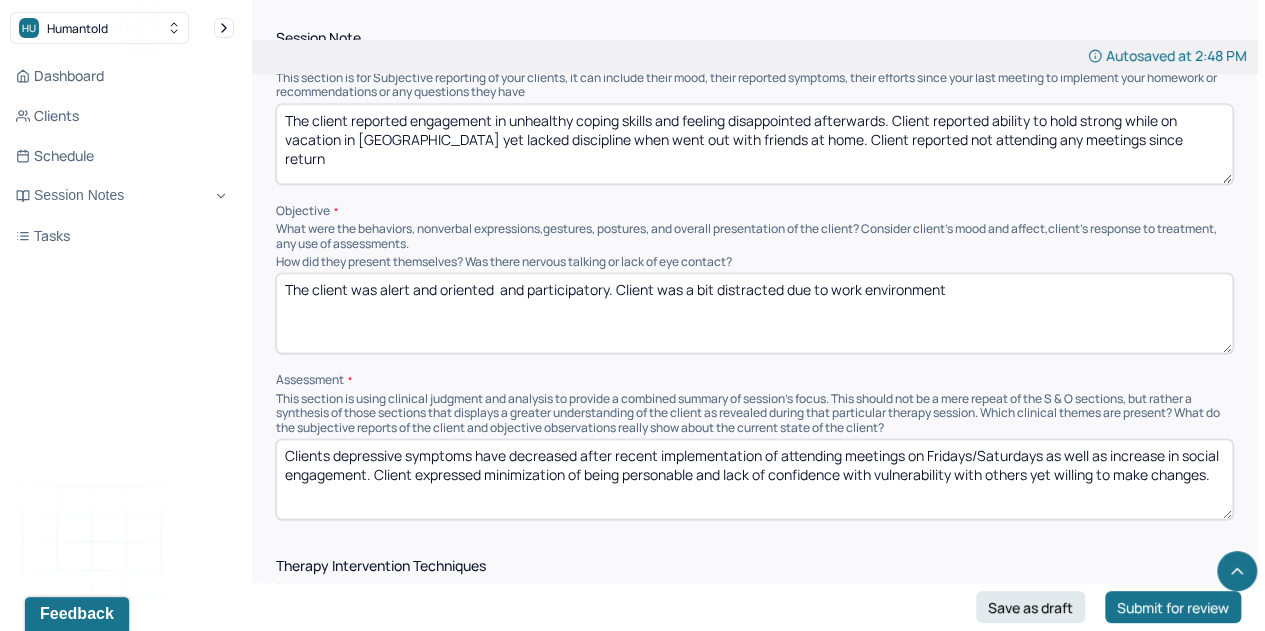 type on "The client reported engagement in unhealthy coping skills and feeling disappointed afterwards. Client reported ability to hold strong while on vacation in [GEOGRAPHIC_DATA] yet lacked discipline when went out with friends at home. Client reported not attending any meetings since return" 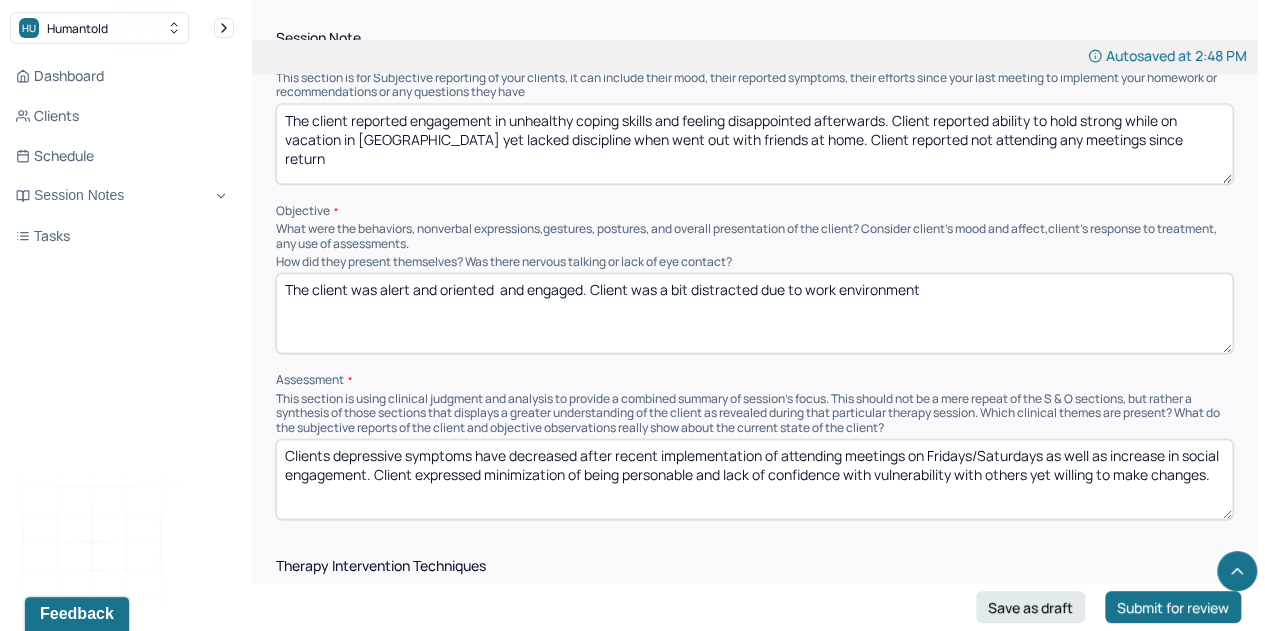 click on "The client was alert and oriented  and engaged. Client was a bit distracted due to work environment" at bounding box center [754, 313] 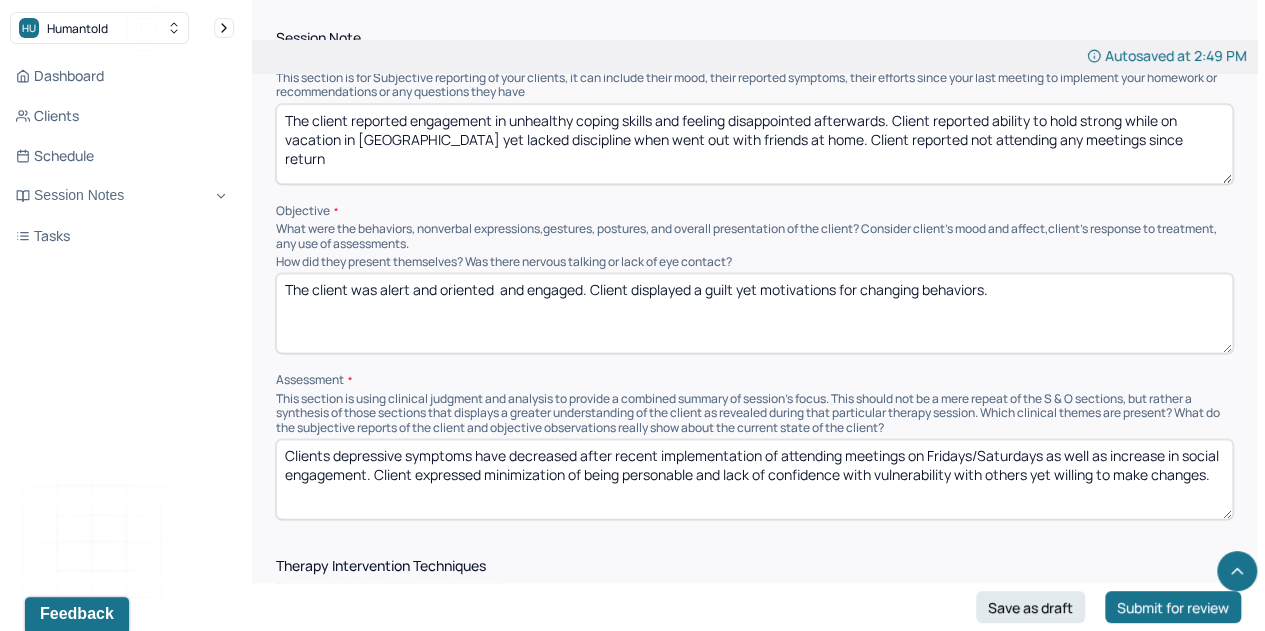type on "The client was alert and oriented  and engaged. Client displayed a guilt yet motivations for changing behaviors." 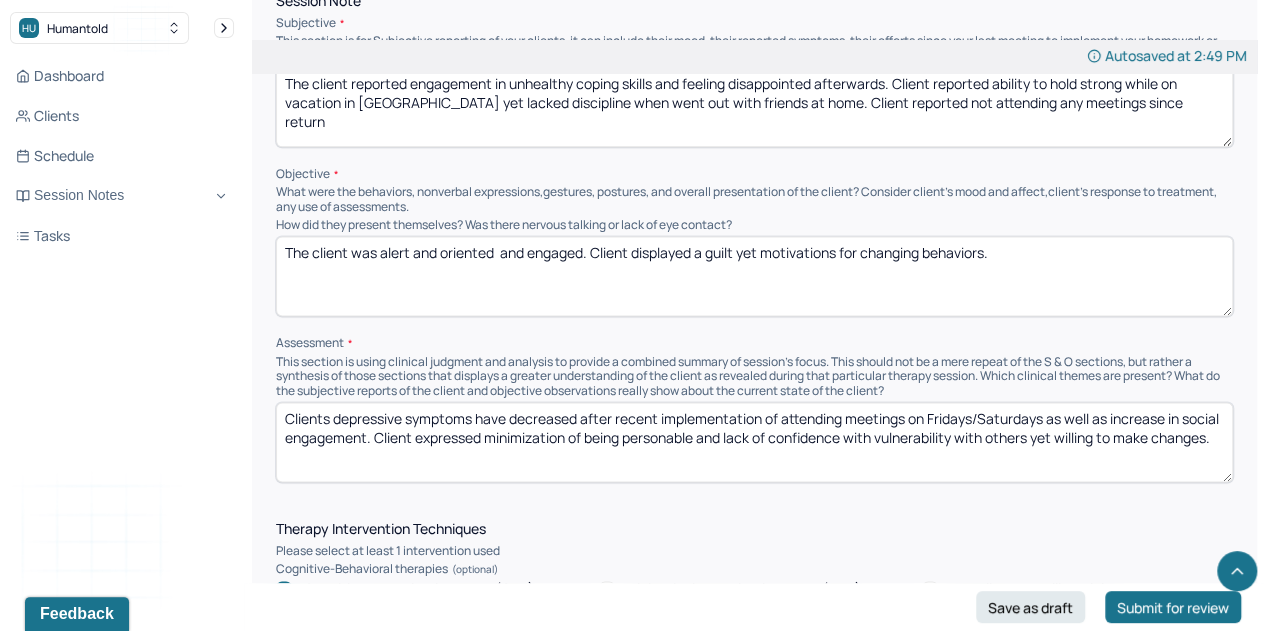 click on "Clients depressive symptoms have decreased after recent implementation of attending meetings on Fridays/Saturdays as well as increase in social engagement. Client expressed minimization of being personable and lack of confidence with vulnerability with others yet willing to make changes." at bounding box center (754, 442) 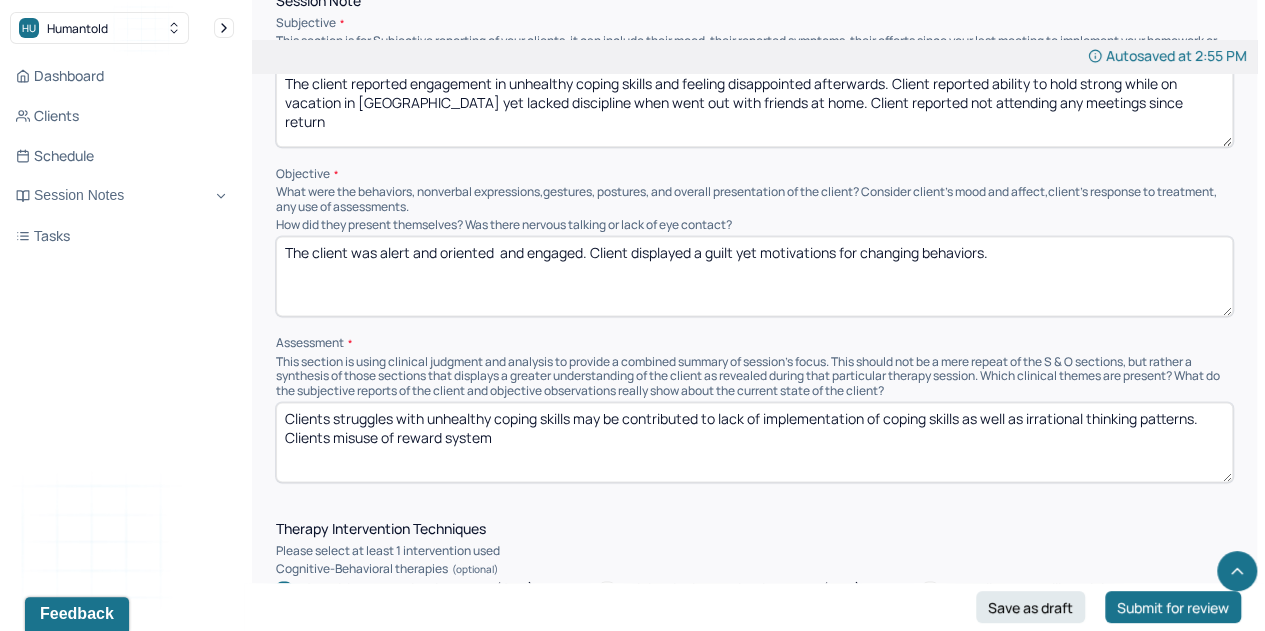 click on "Clients struggles with unhealthy coping skills may be contributed to lack of implementation of coping skills as well as irrational thinking patterns. Clients misuse of reward system" at bounding box center [754, 442] 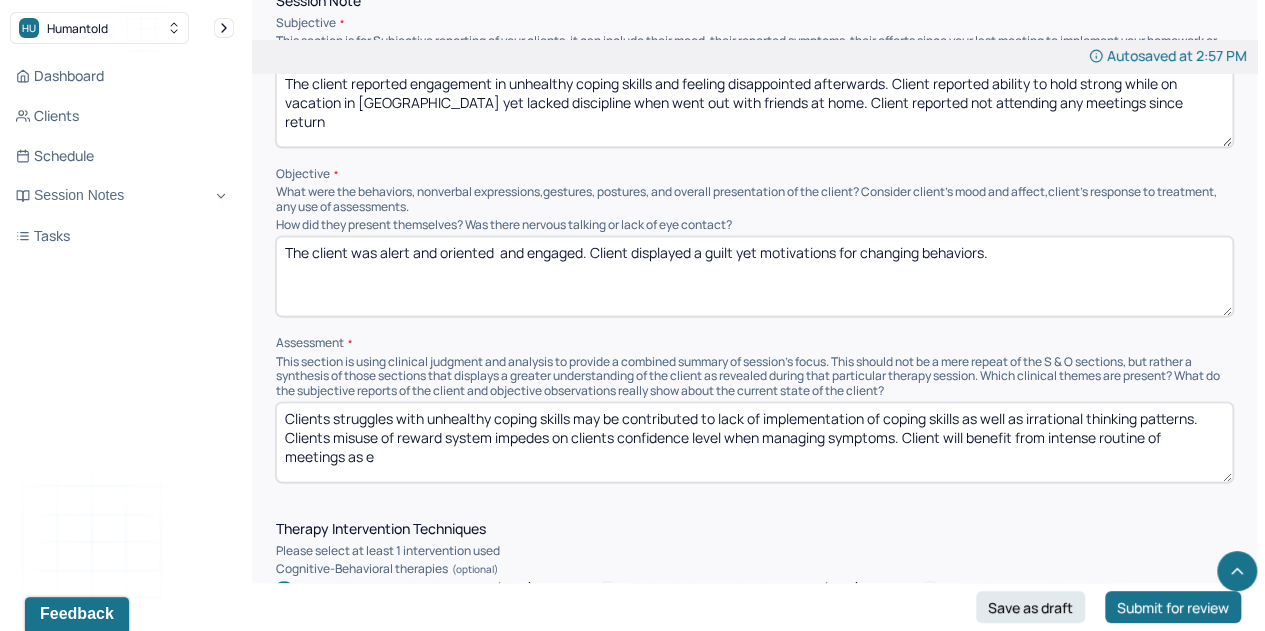 click on "Clients struggles with unhealthy coping skills may be contributed to lack of implementation of coping skills as well as irrational thinking patterns. Clients misuse of reward system impedes on clients confidence level when managing symptoms. Client will benefit from intense routine of meetings as e" at bounding box center [754, 442] 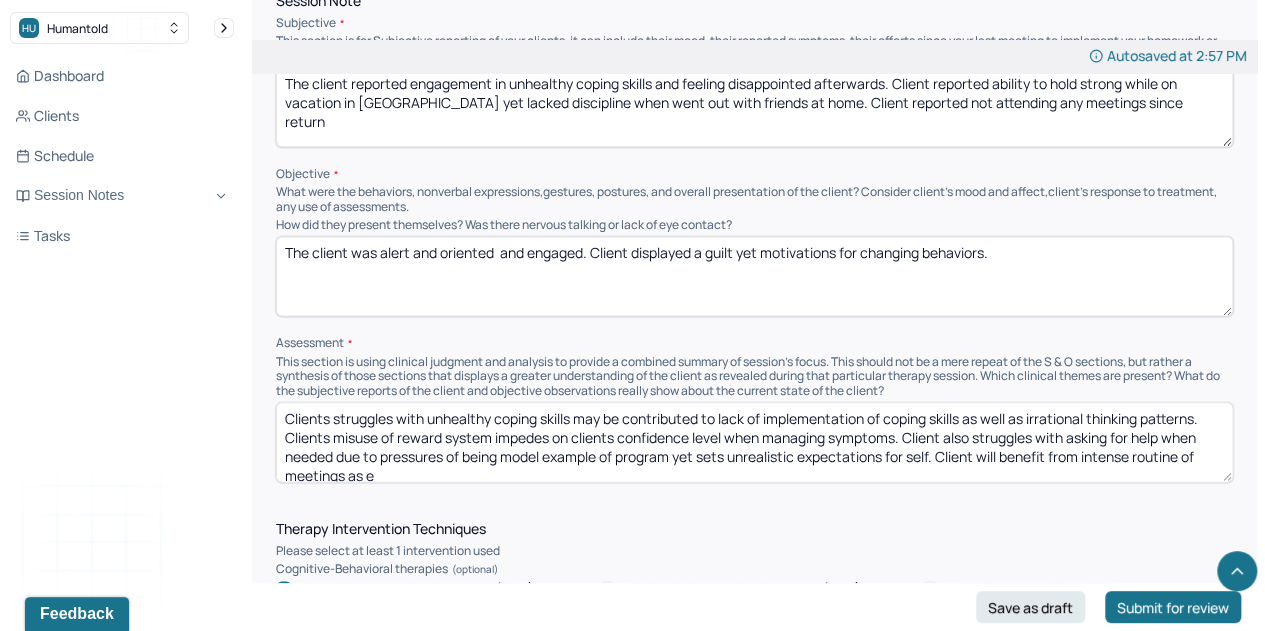 scroll, scrollTop: 8, scrollLeft: 0, axis: vertical 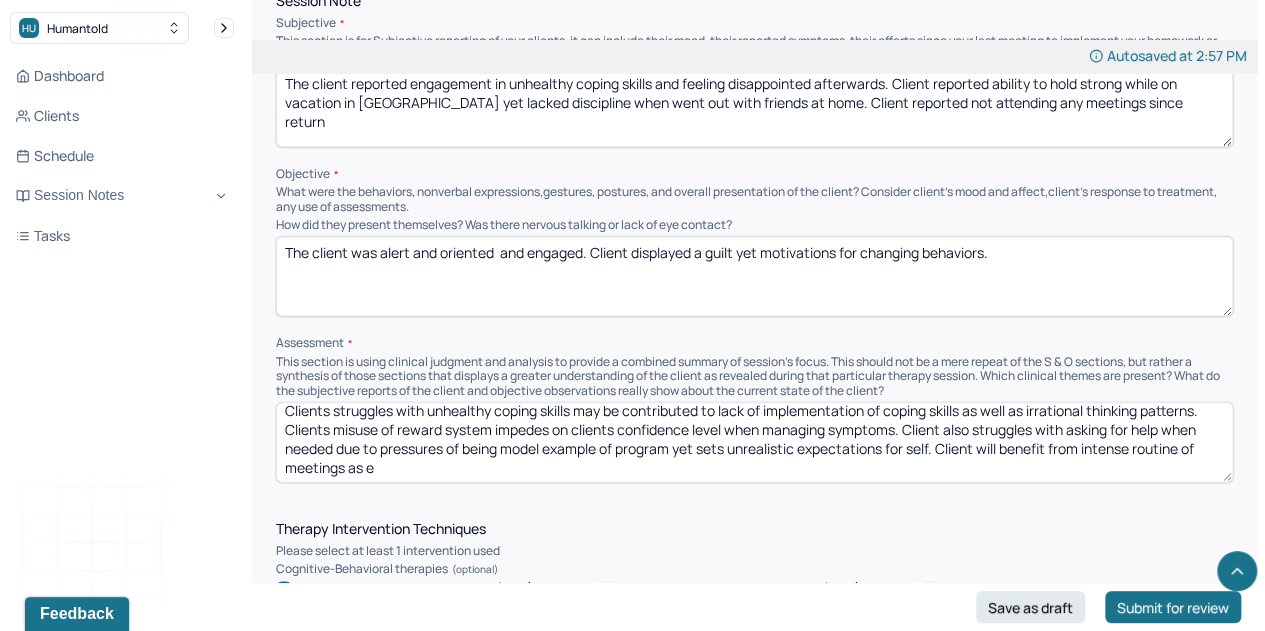 drag, startPoint x: 942, startPoint y: 471, endPoint x: 962, endPoint y: 499, distance: 34.4093 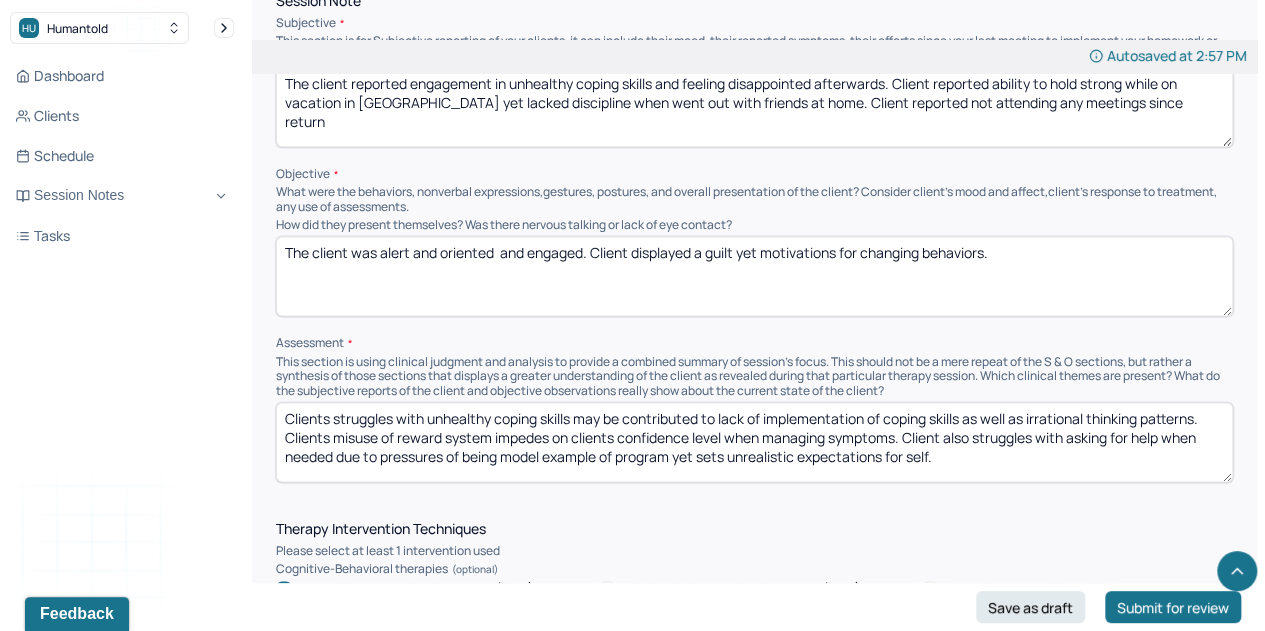 scroll, scrollTop: 0, scrollLeft: 0, axis: both 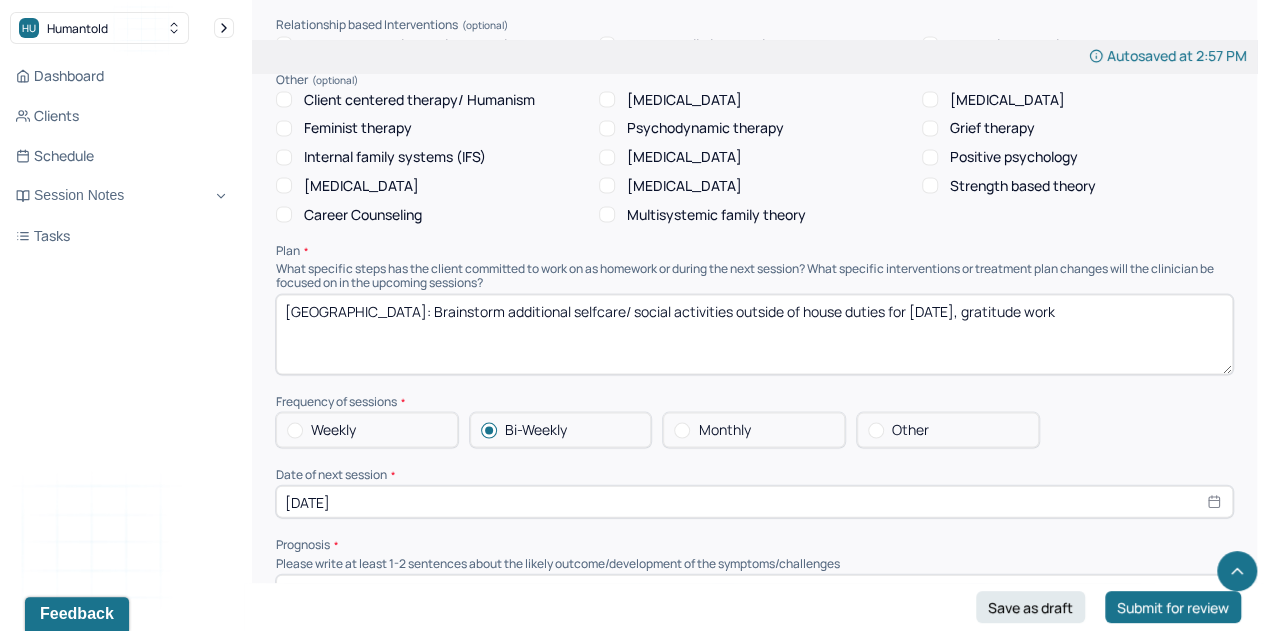 type on "Clients struggles with unhealthy coping skills may be contributed to lack of implementation of coping skills as well as irrational thinking patterns. Clients misuse of reward system impedes on clients confidence level when managing symptoms. Client also struggles with asking for help when needed due to pressures of being model example of program yet sets unrealistic expectations for self." 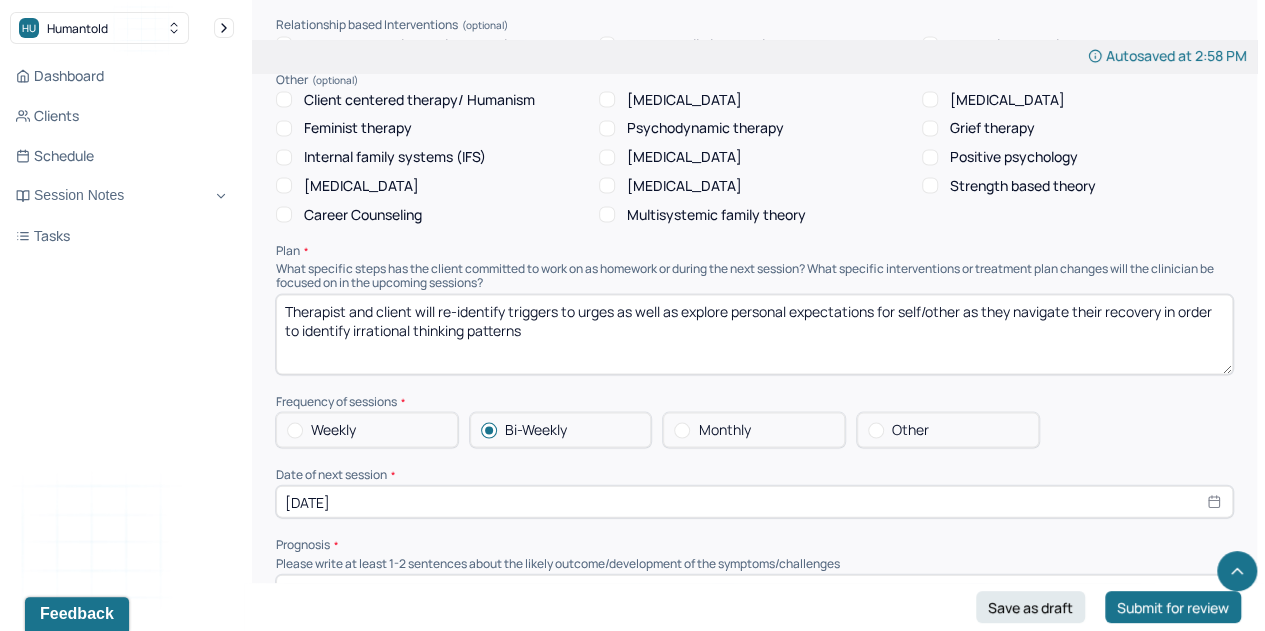 type on "Therapist and client will re-identify triggers to urges as well as explore personal expectations for self/other as they navigate their recovery in order to identify irrational thinking patterns" 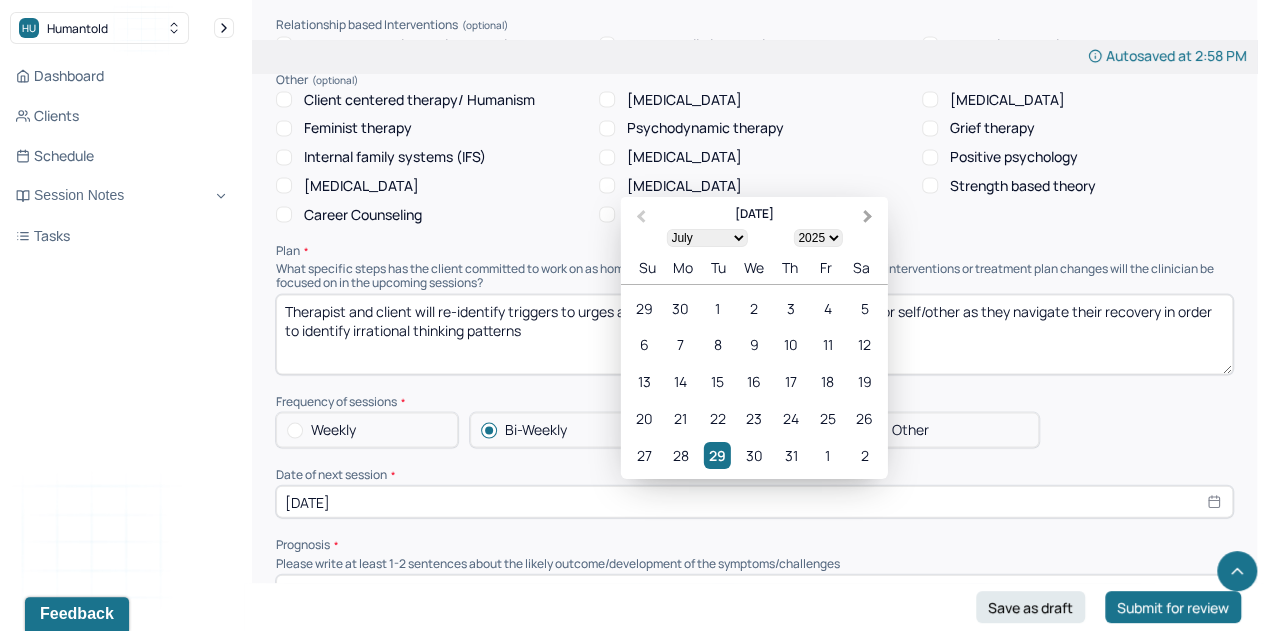 click on "Next Month" at bounding box center (870, 219) 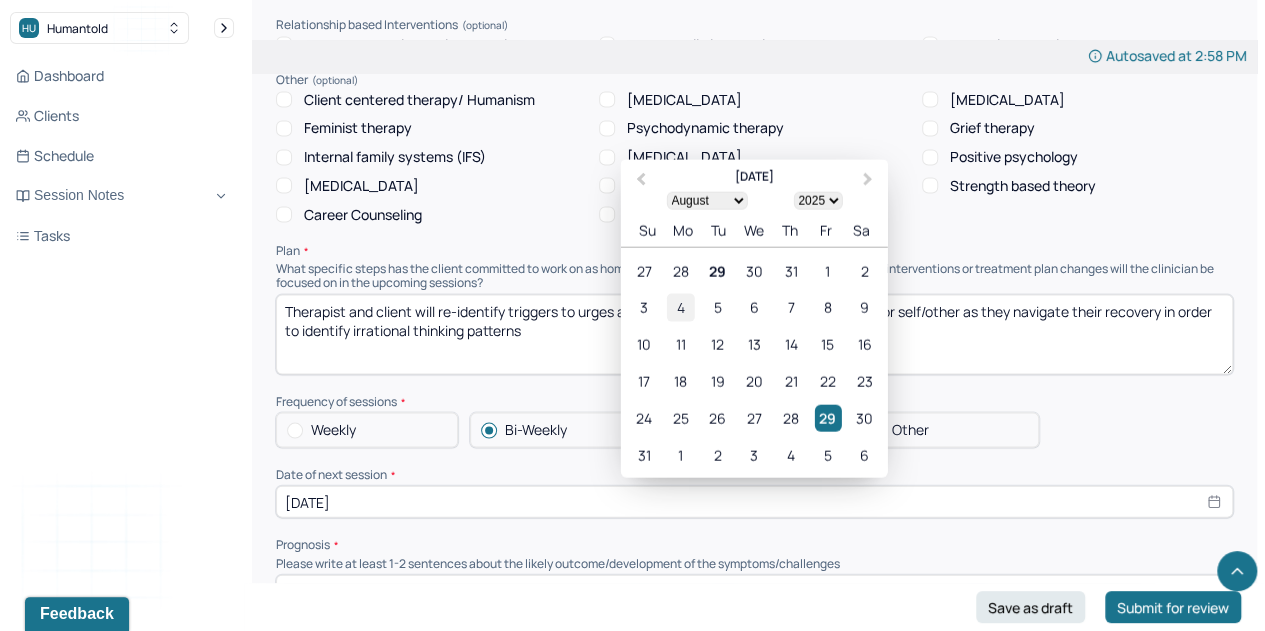 click on "4" at bounding box center [680, 308] 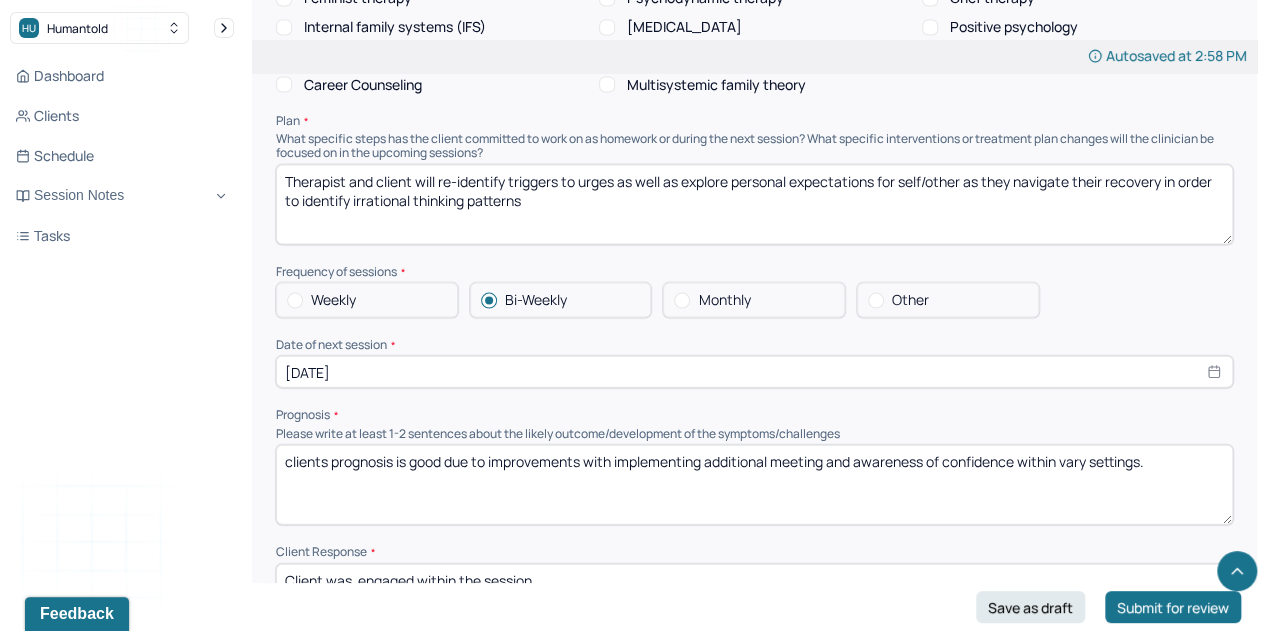 scroll, scrollTop: 2096, scrollLeft: 0, axis: vertical 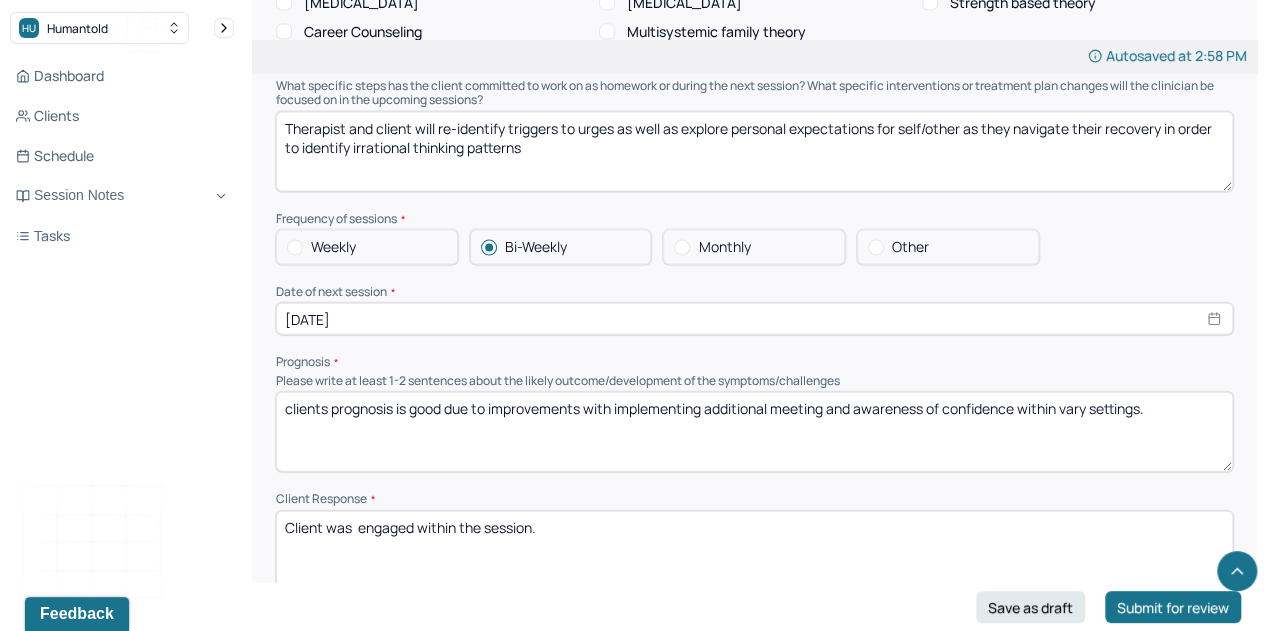 select on "7" 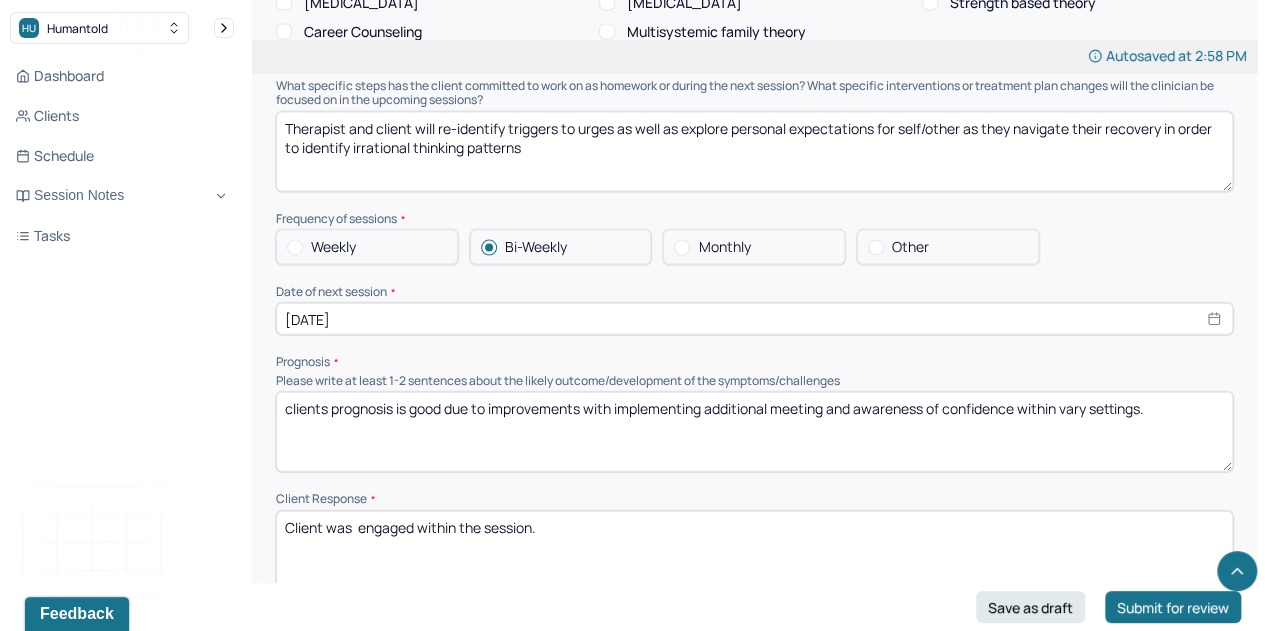 click on "Dashboard Clients Schedule Session Notes Tasks [PERSON_NAME] provider Logout" at bounding box center [122, 335] 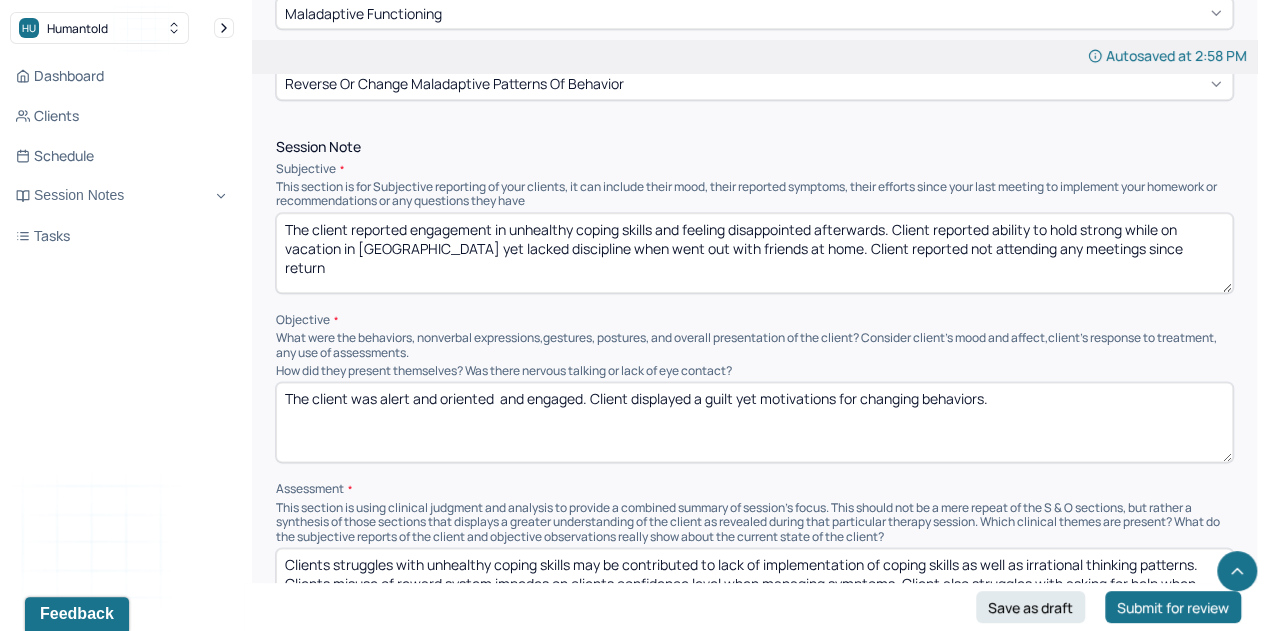 scroll, scrollTop: 1100, scrollLeft: 0, axis: vertical 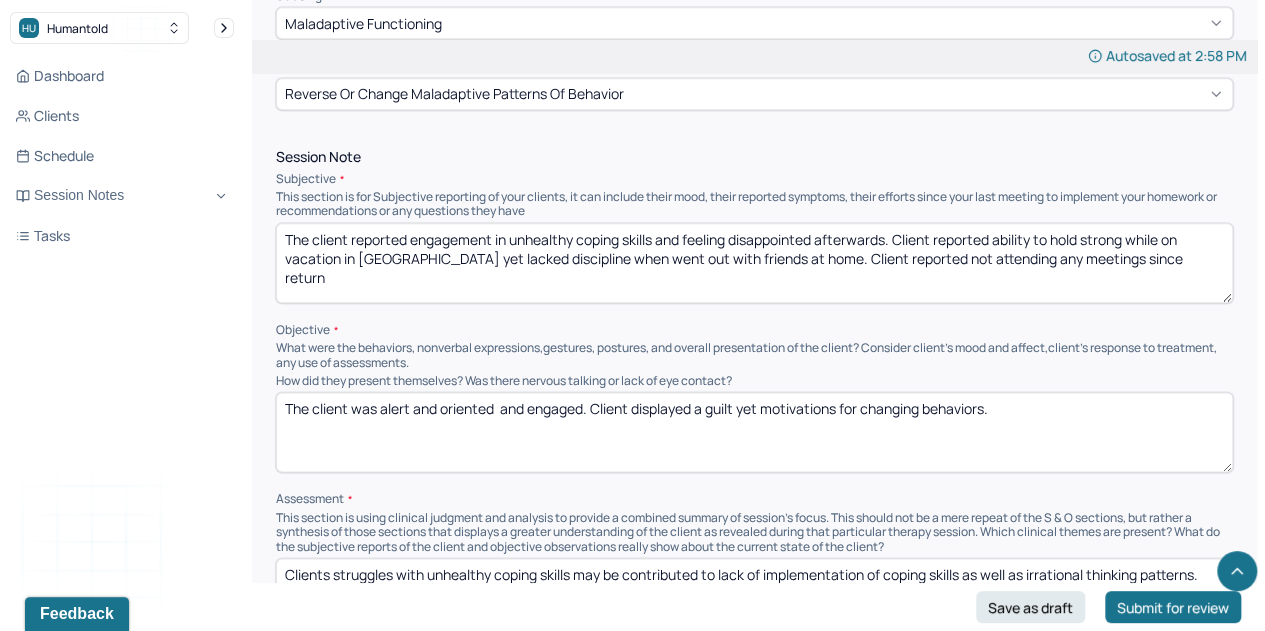 click on "The client was alert and oriented  and engaged. Client displayed a guilt yet motivations for changing behaviors." at bounding box center [754, 432] 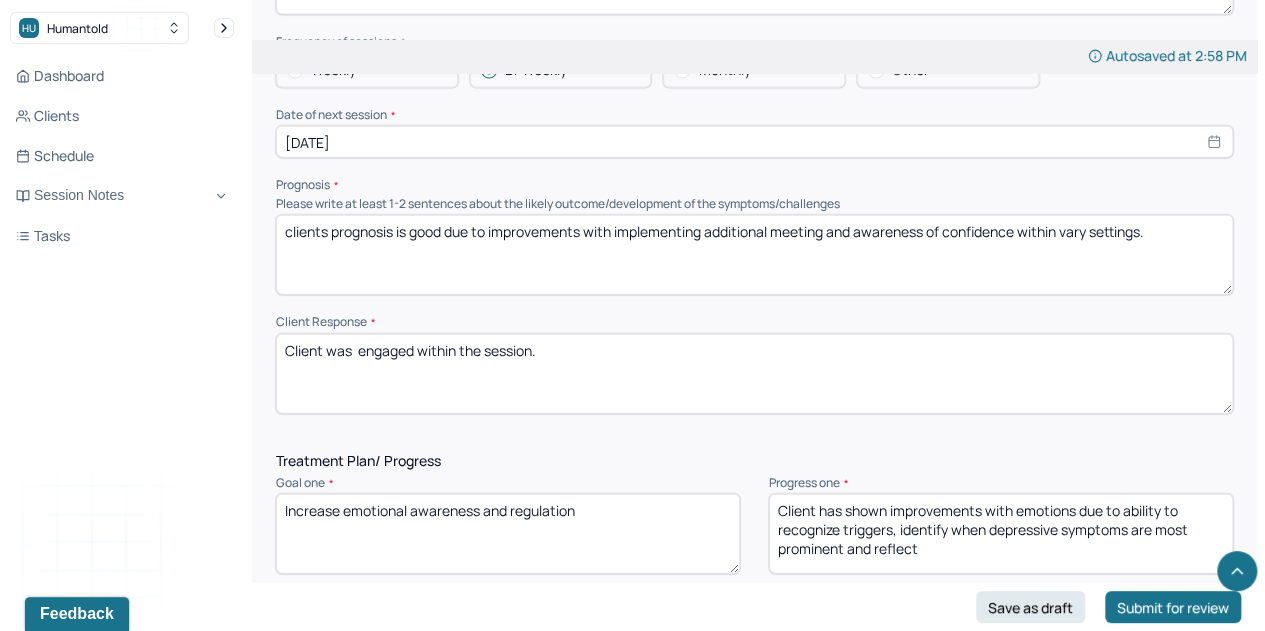 scroll, scrollTop: 2279, scrollLeft: 0, axis: vertical 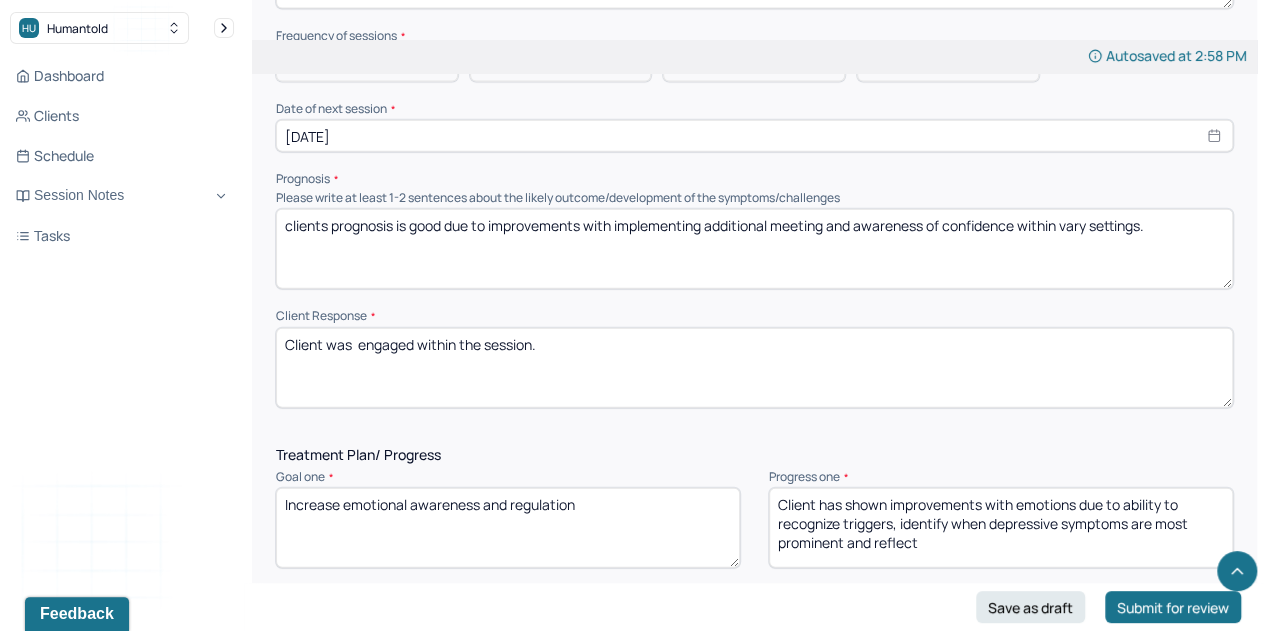 click on "clients prognosis is good due to improvements with implementing additional meeting and awareness of confidence within vary settings." at bounding box center [754, 249] 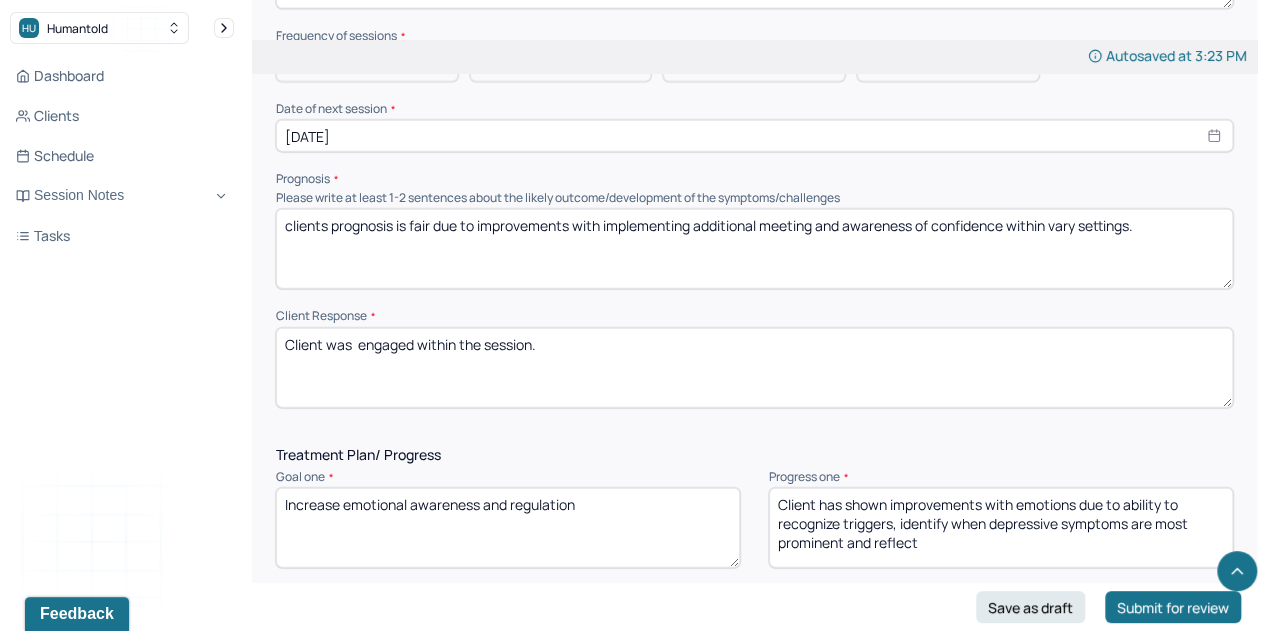 drag, startPoint x: 477, startPoint y: 235, endPoint x: 1266, endPoint y: 305, distance: 792.0991 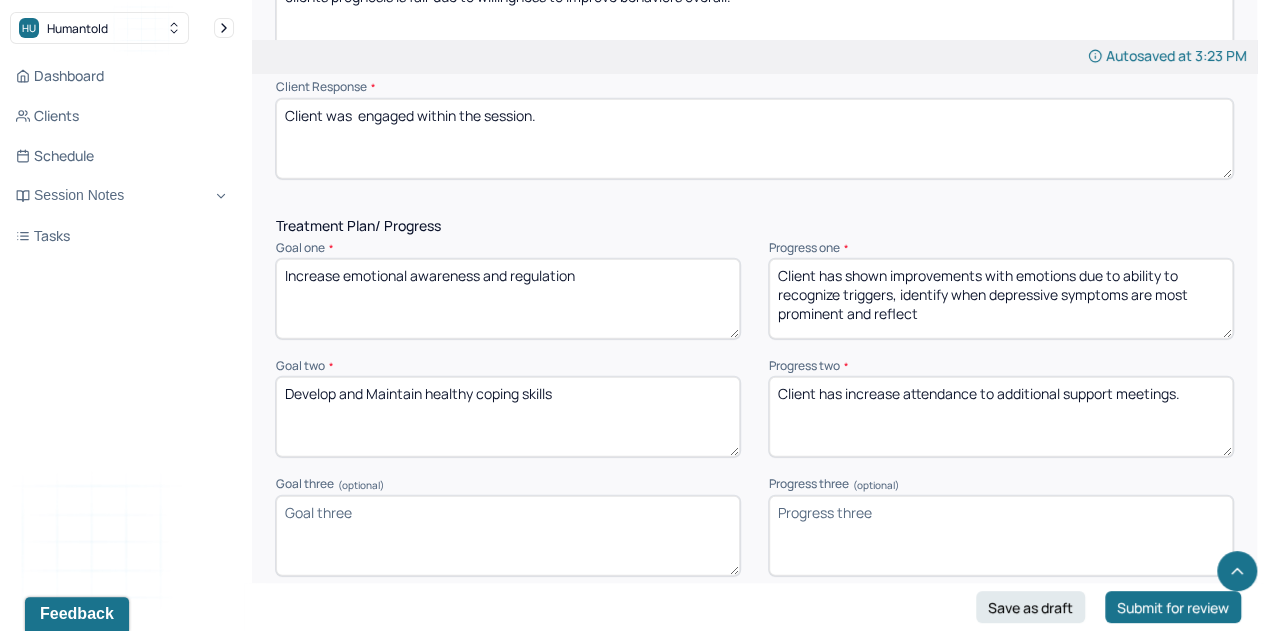 scroll, scrollTop: 2514, scrollLeft: 0, axis: vertical 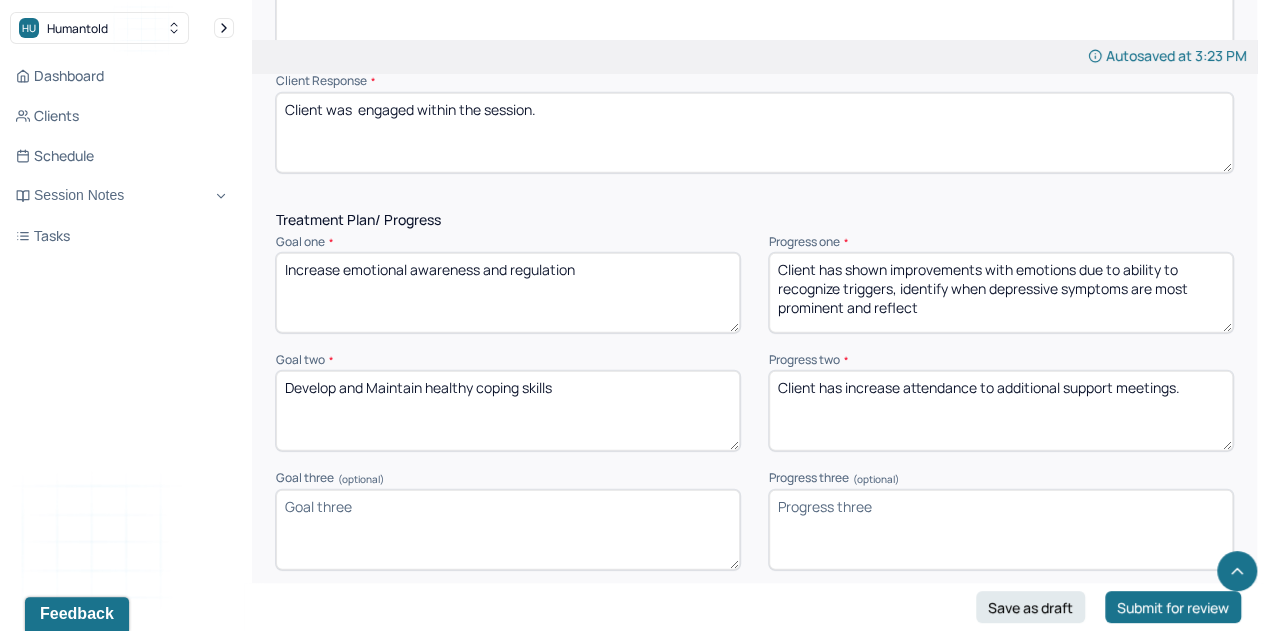 type on "clients prognosis is fair due to willingness to improve behaviors overall." 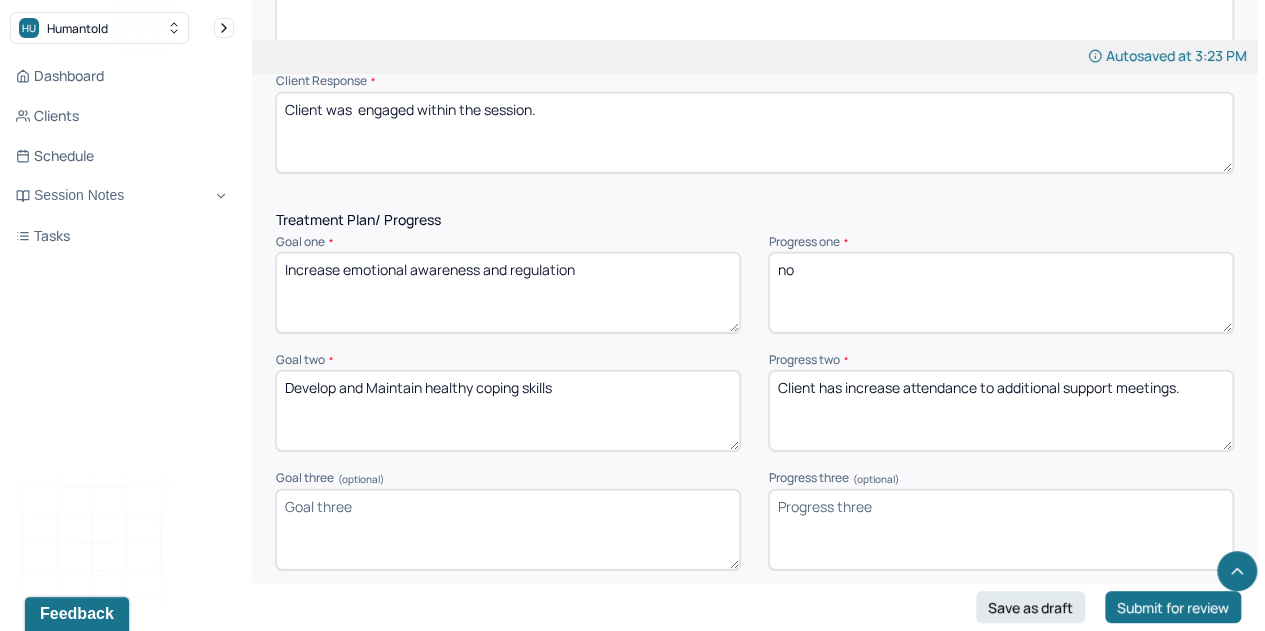 type on "n" 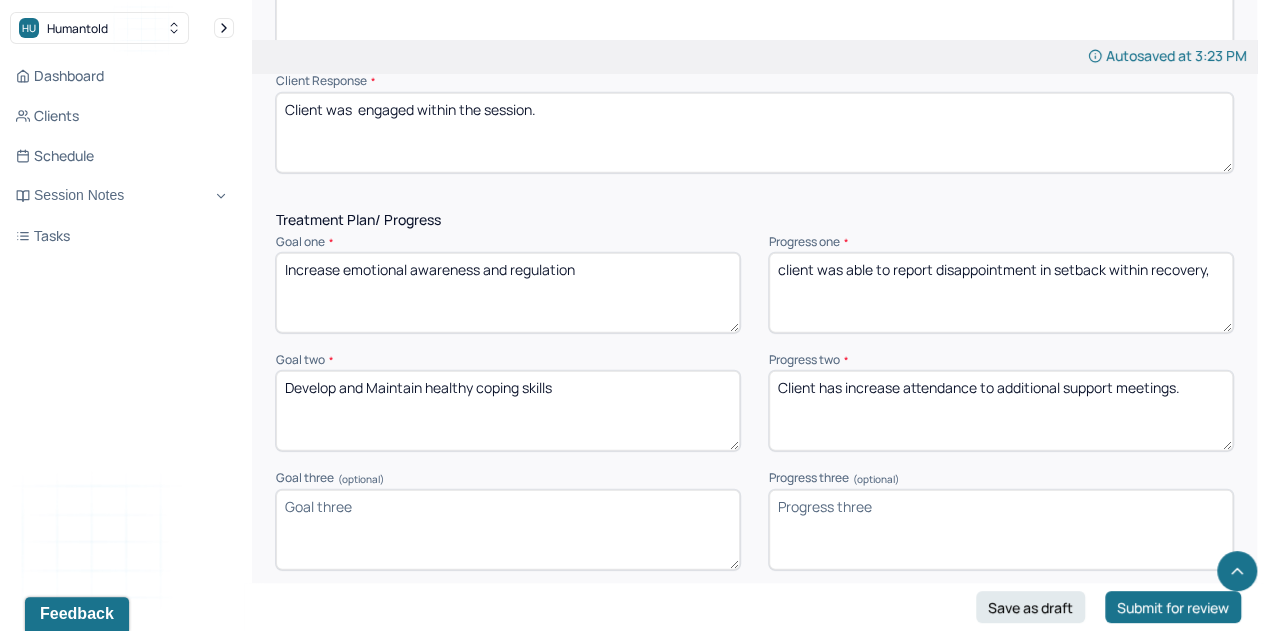type on "client was able to report disappointment in setback within recovery," 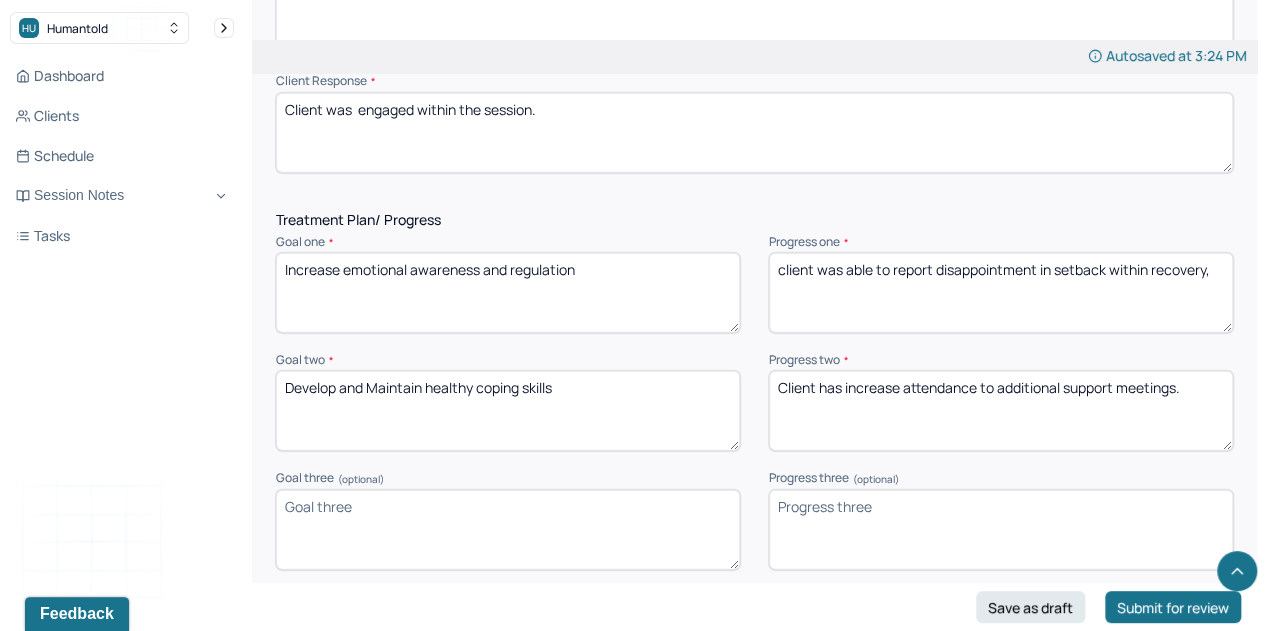 drag, startPoint x: 1214, startPoint y: 390, endPoint x: 722, endPoint y: 331, distance: 495.52496 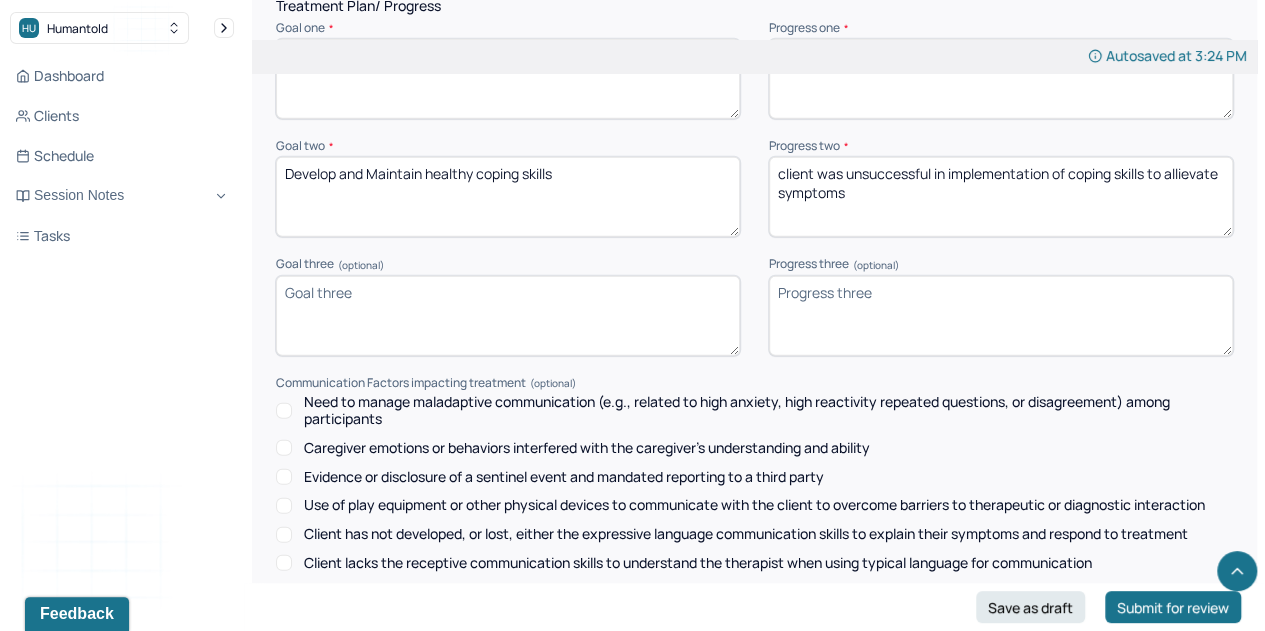 scroll, scrollTop: 3010, scrollLeft: 0, axis: vertical 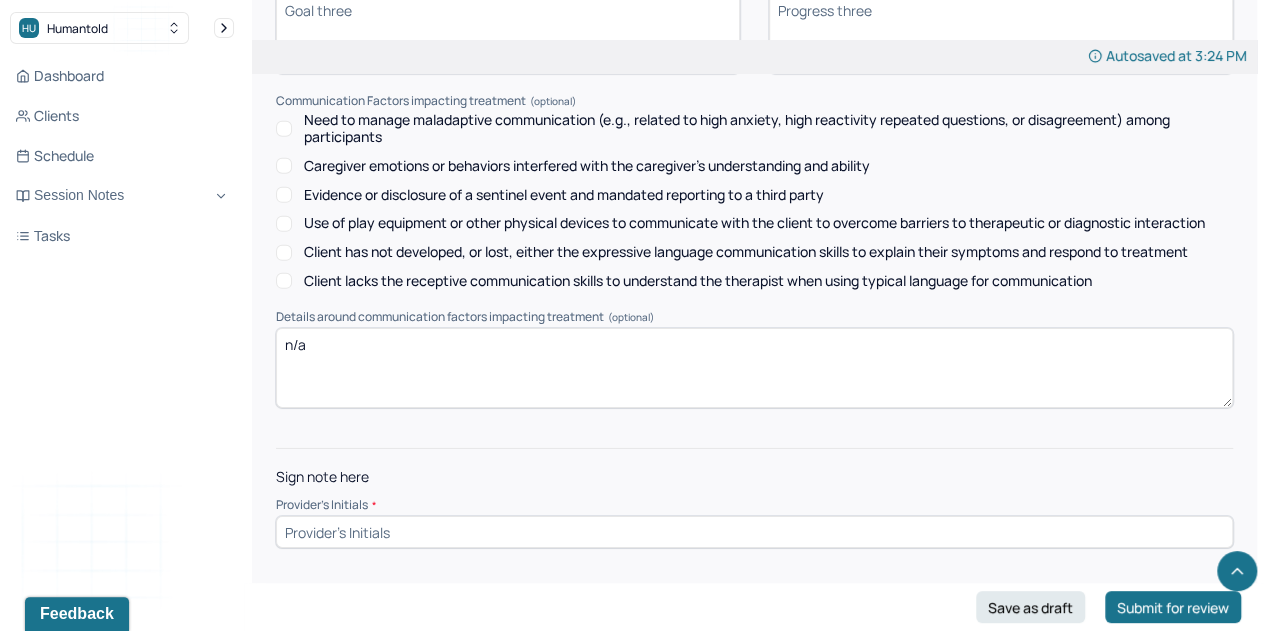 type on "client was unsuccessful in implementation of coping skills to allievate symptoms" 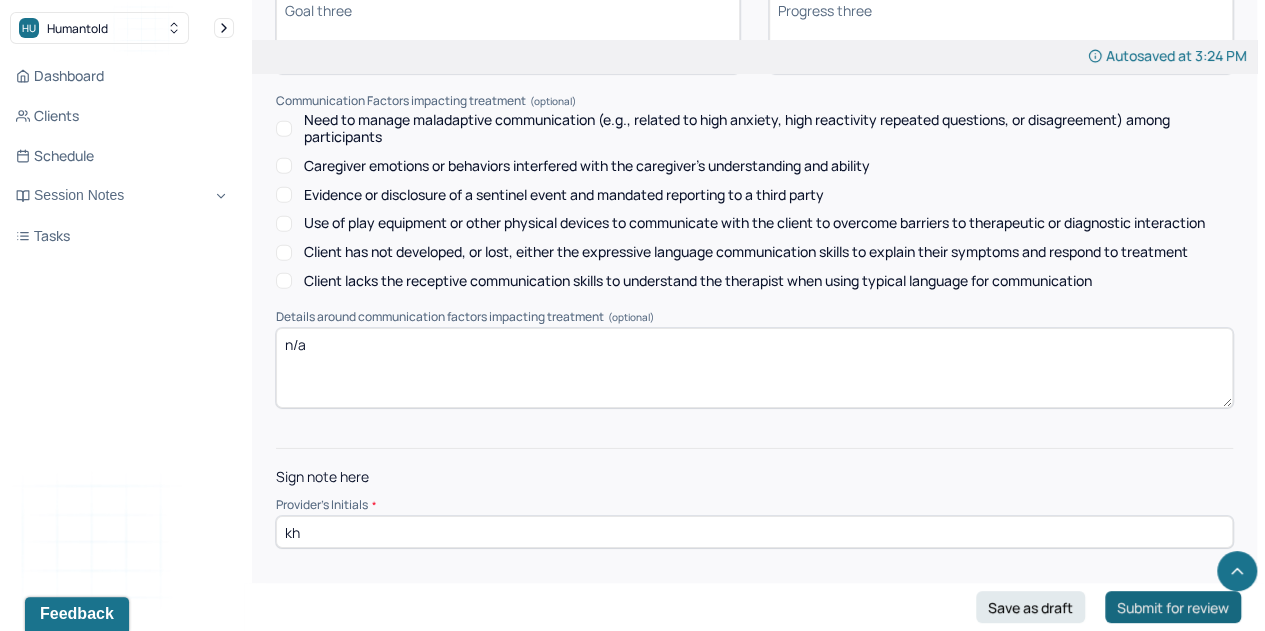 type on "kh" 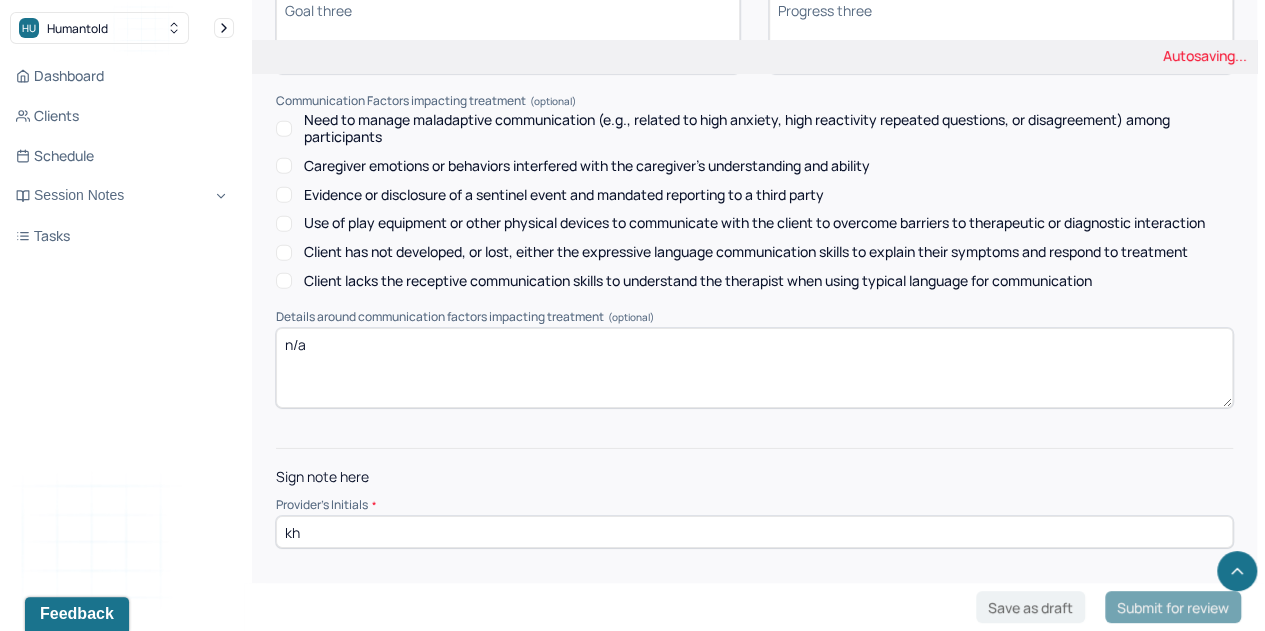 click on "Submit for review" at bounding box center [1173, 607] 